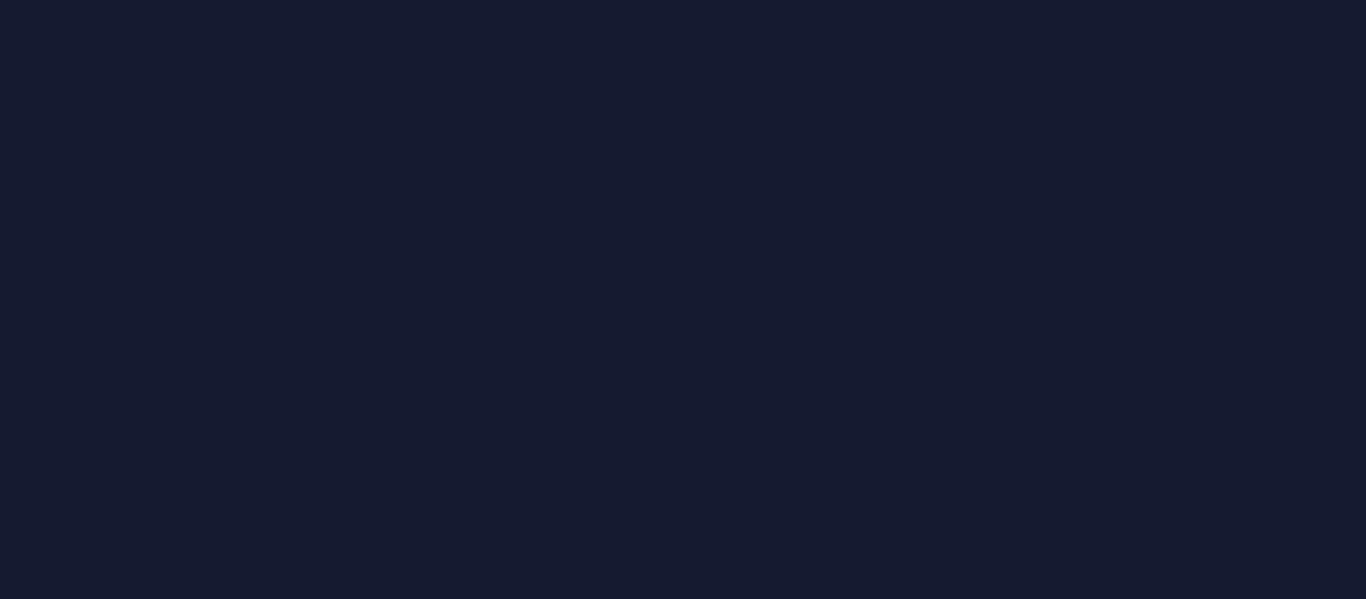 scroll, scrollTop: 0, scrollLeft: 0, axis: both 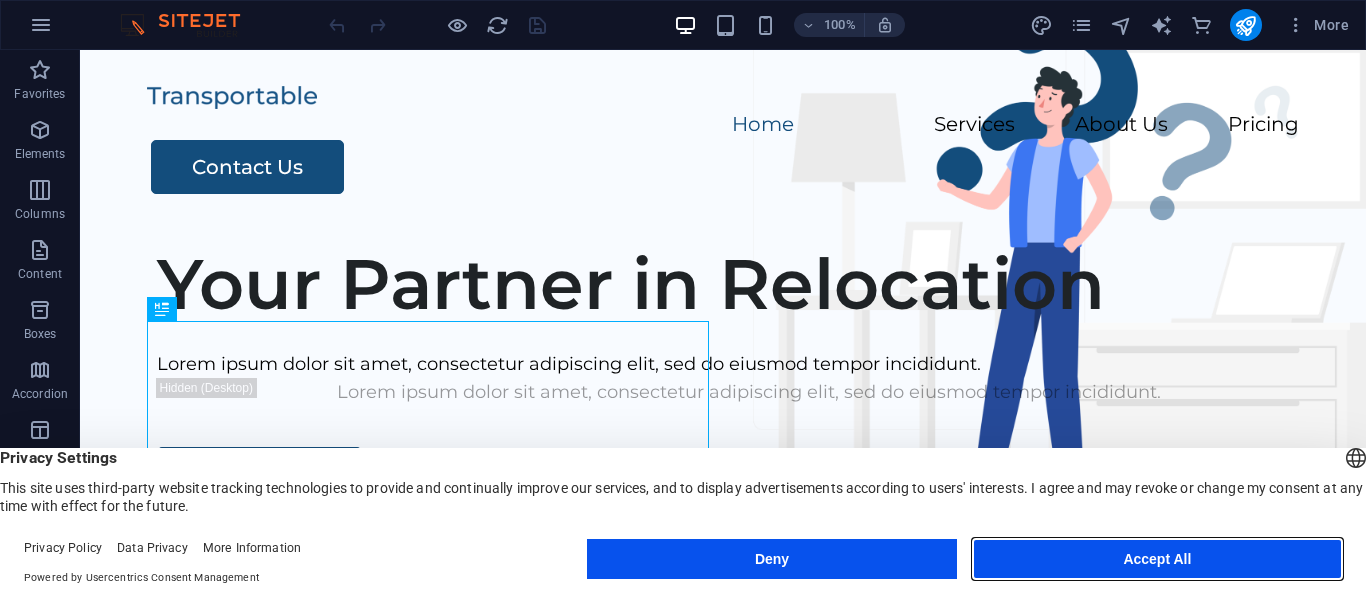click on "Accept All" at bounding box center (1157, 559) 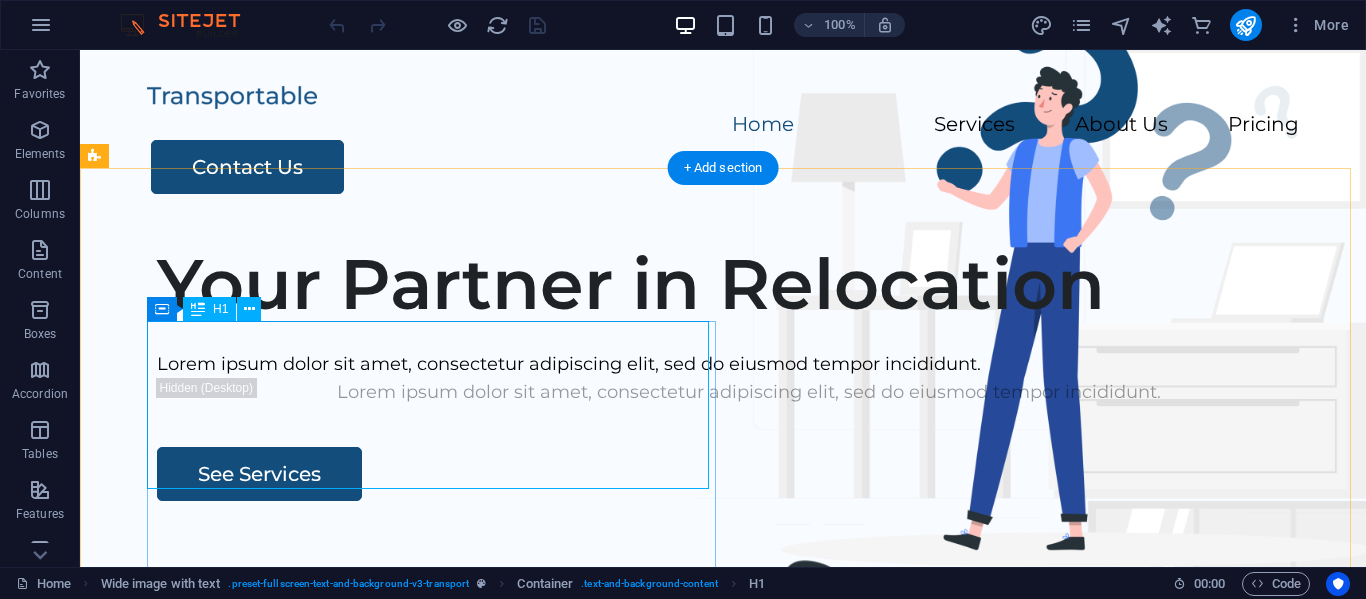 click on "Your Partner in Relocation" at bounding box center [749, 284] 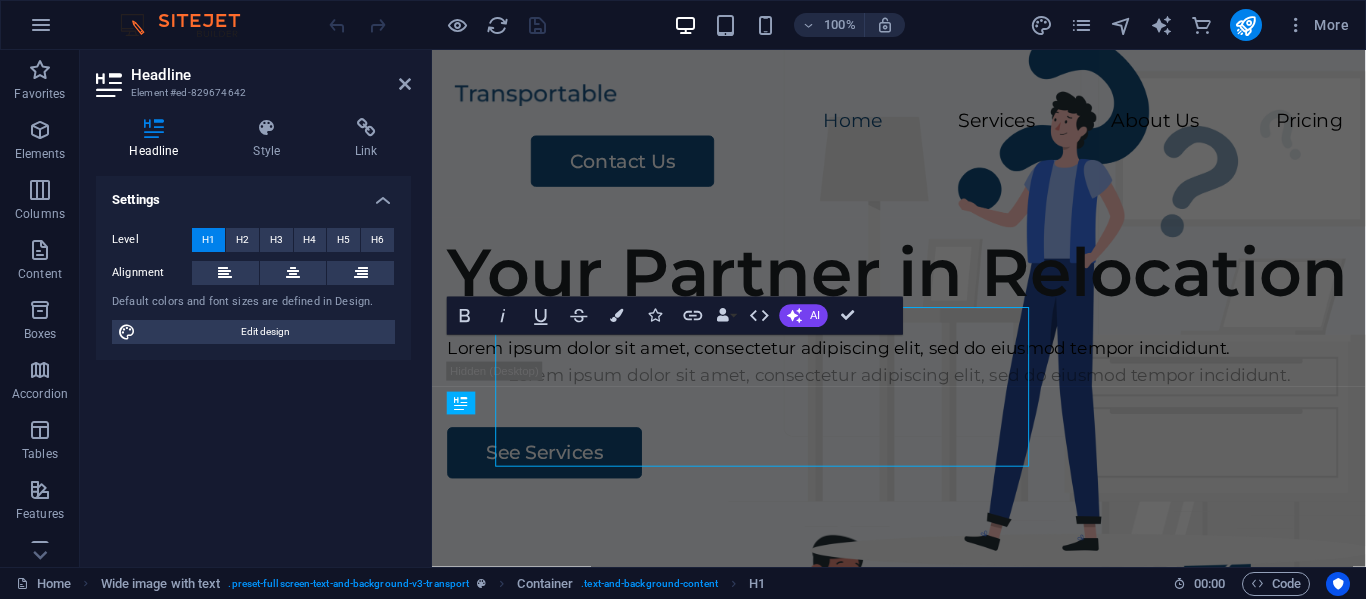 click on "Level H1 H2 H3 H4 H5 H6 Alignment Default colors and font sizes are defined in Design. Edit design" at bounding box center [253, 286] 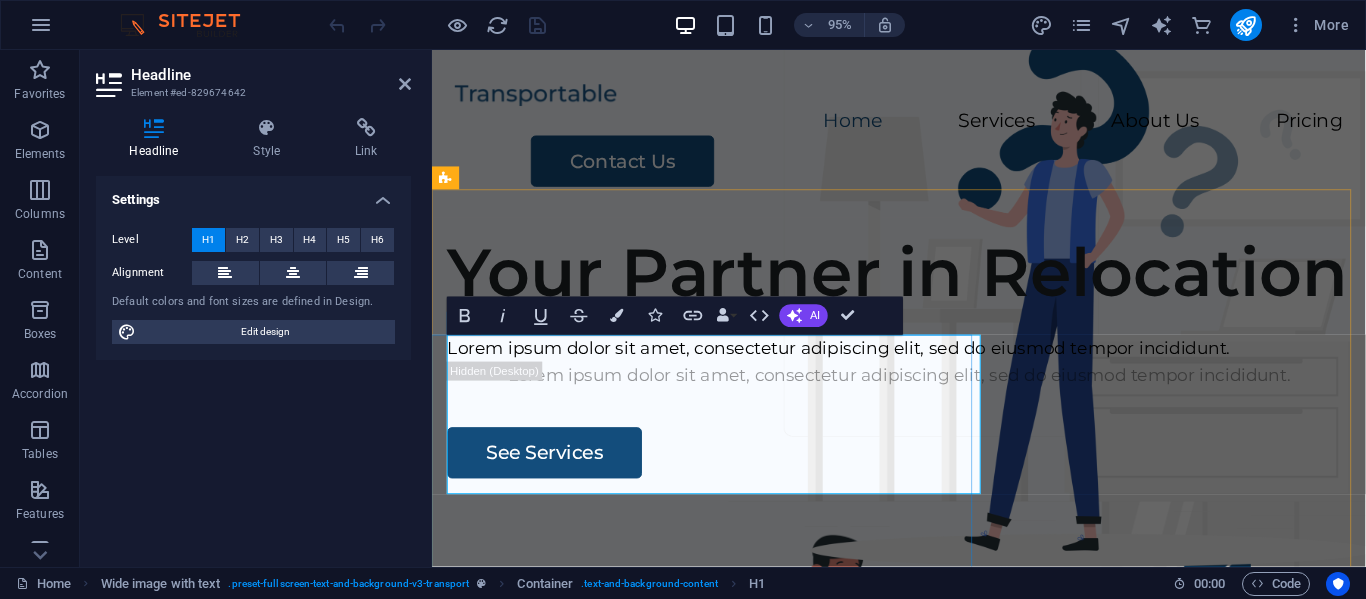 click on "Your Partner in Relocation" at bounding box center [923, 284] 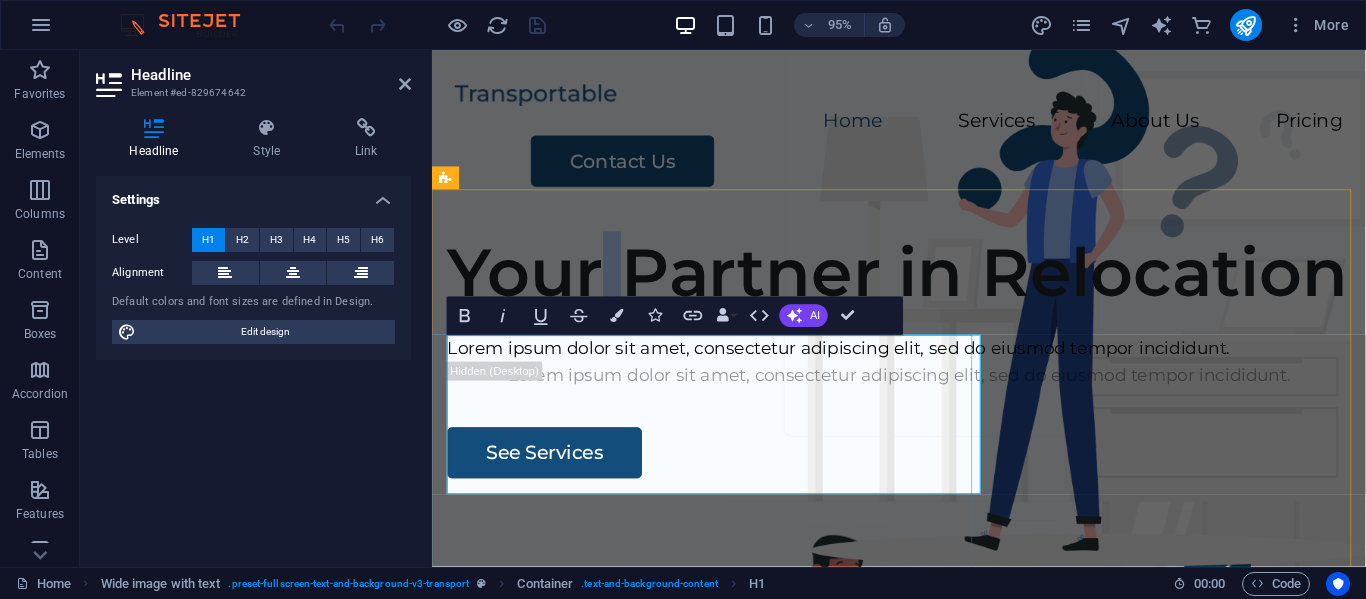 click on "Your Partner in Relocation" at bounding box center (923, 284) 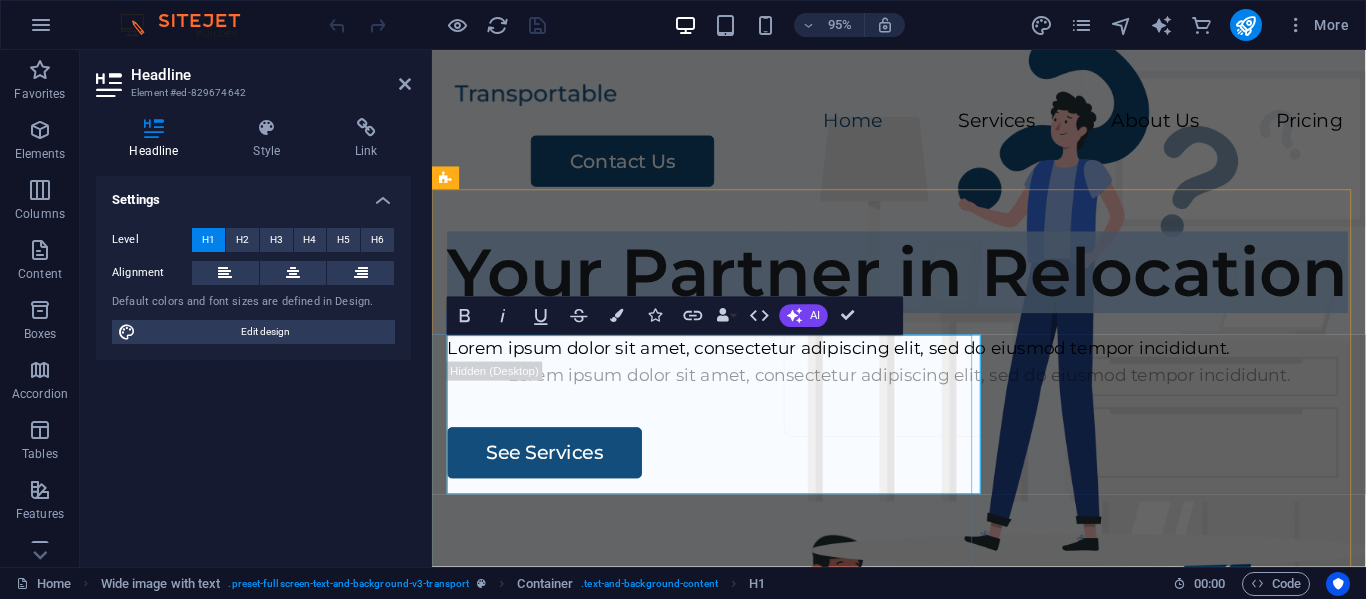 click on "Your Partner in Relocation" at bounding box center [923, 284] 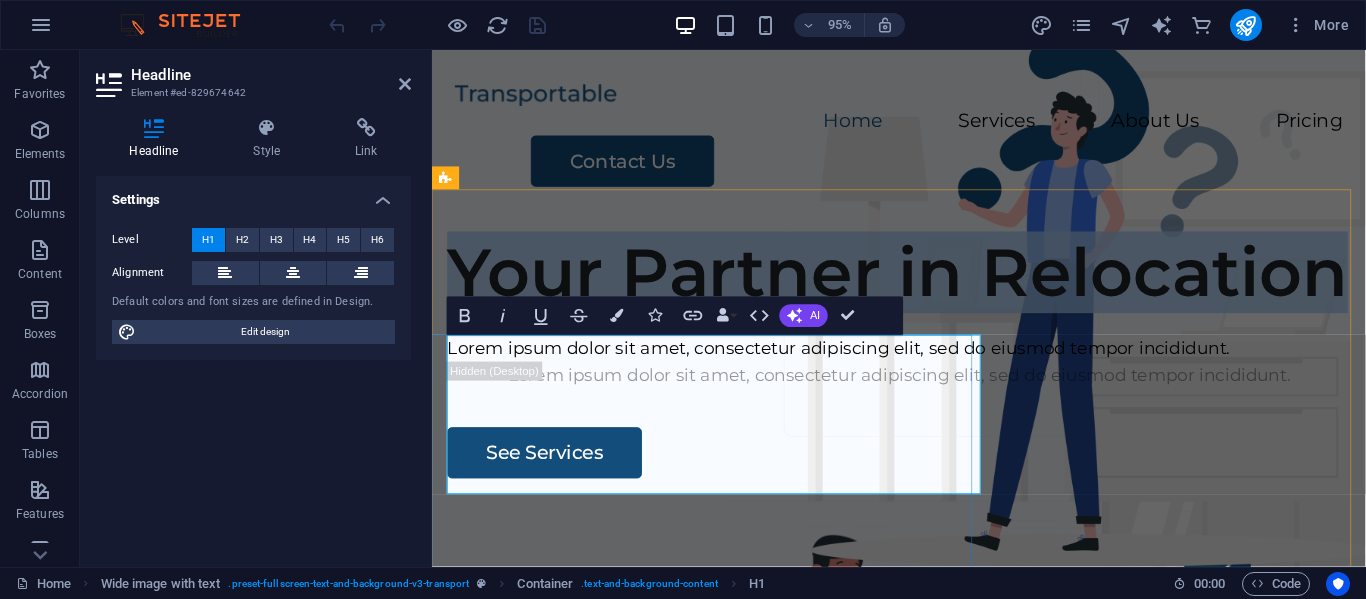 type 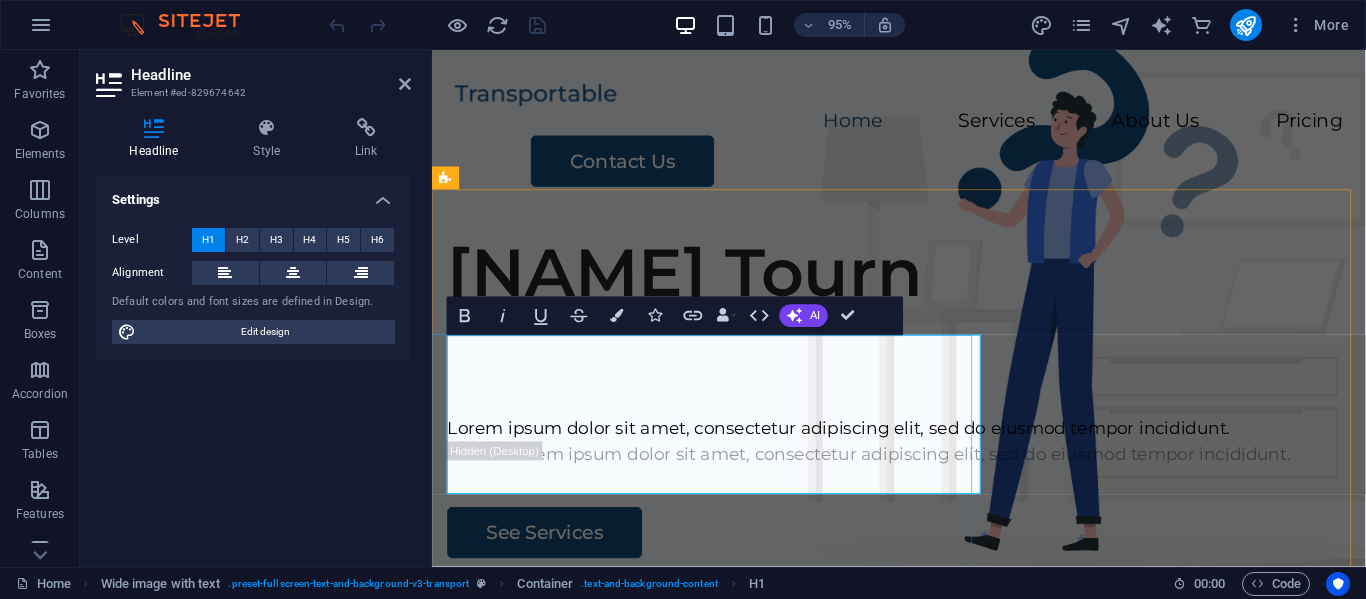 click on "King Pin Tourn ‌" at bounding box center [923, 326] 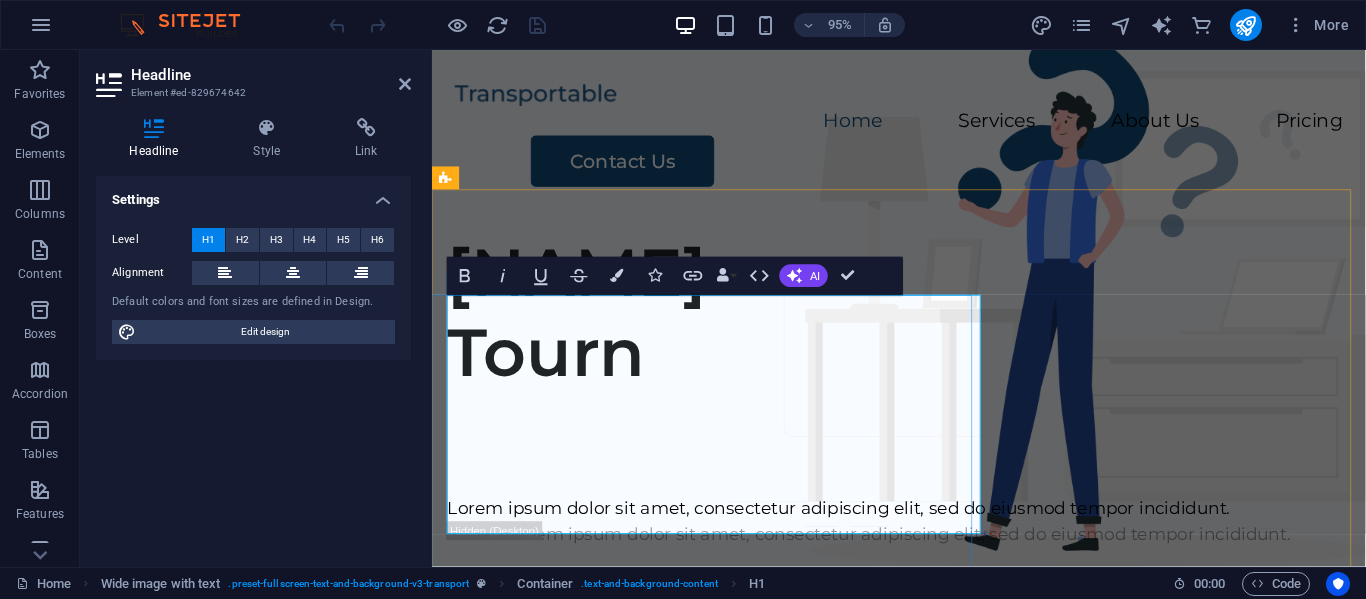 click on "Kingpin  ‌Tourn ‌" at bounding box center (923, 368) 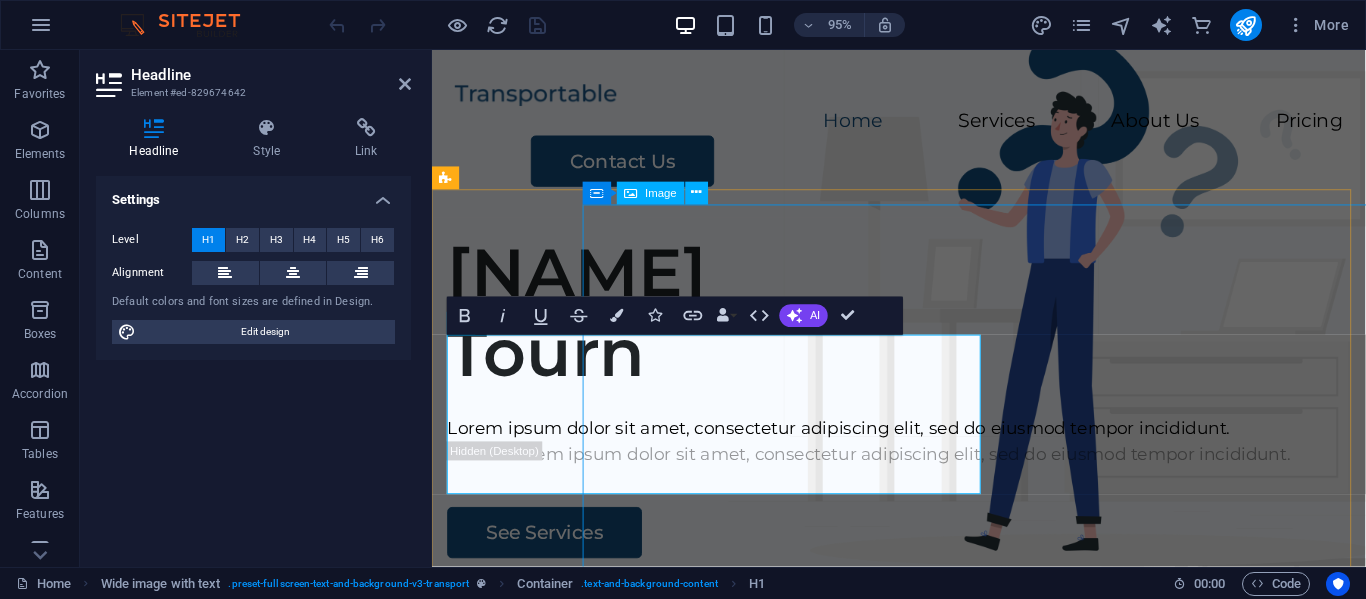 click at bounding box center (1080, 920) 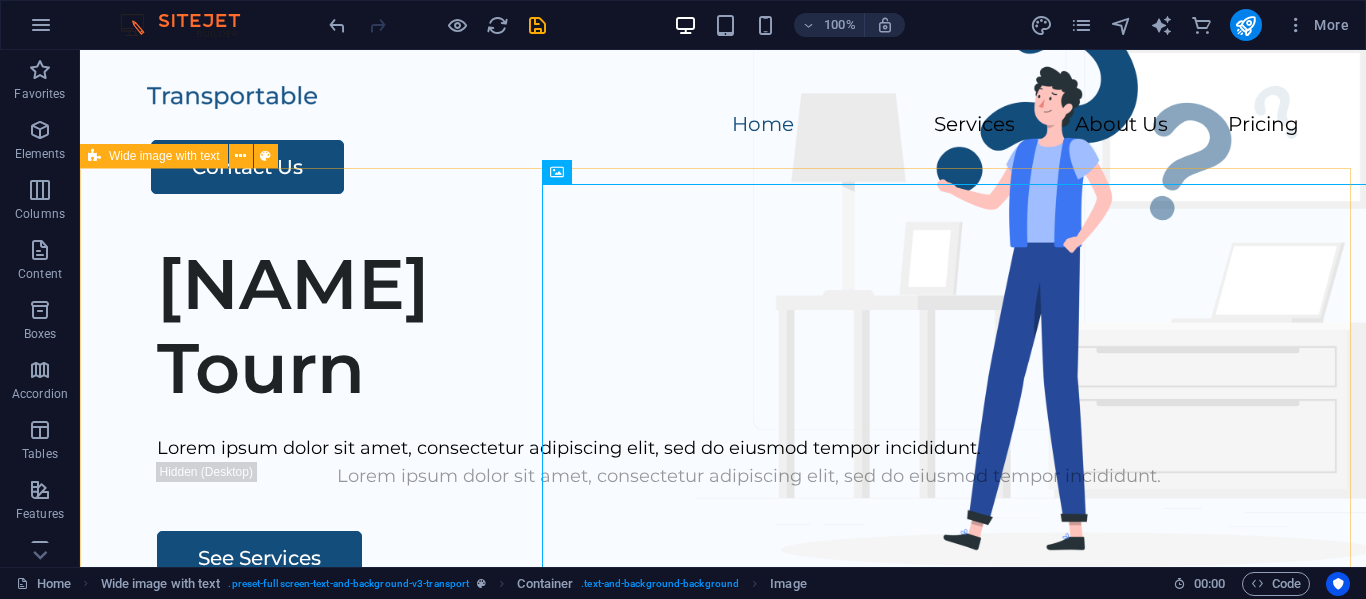 click on "Kingpin  Tourn Lorem ipsum dolor sit amet, consectetur adipiscing elit, sed do eiusmod tempor incididunt.  Lorem ipsum dolor sit amet, consectetur adipiscing elit, sed do eiusmod tempor incididunt.  See Services" at bounding box center [723, 609] 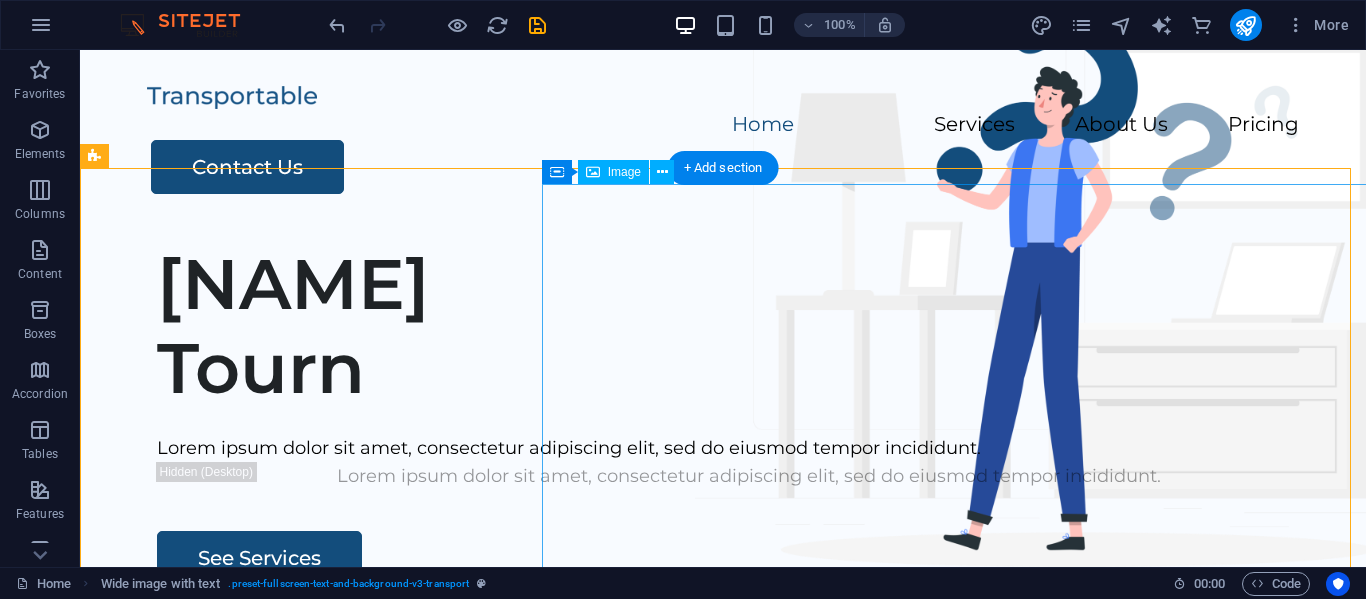 click at bounding box center (1031, 920) 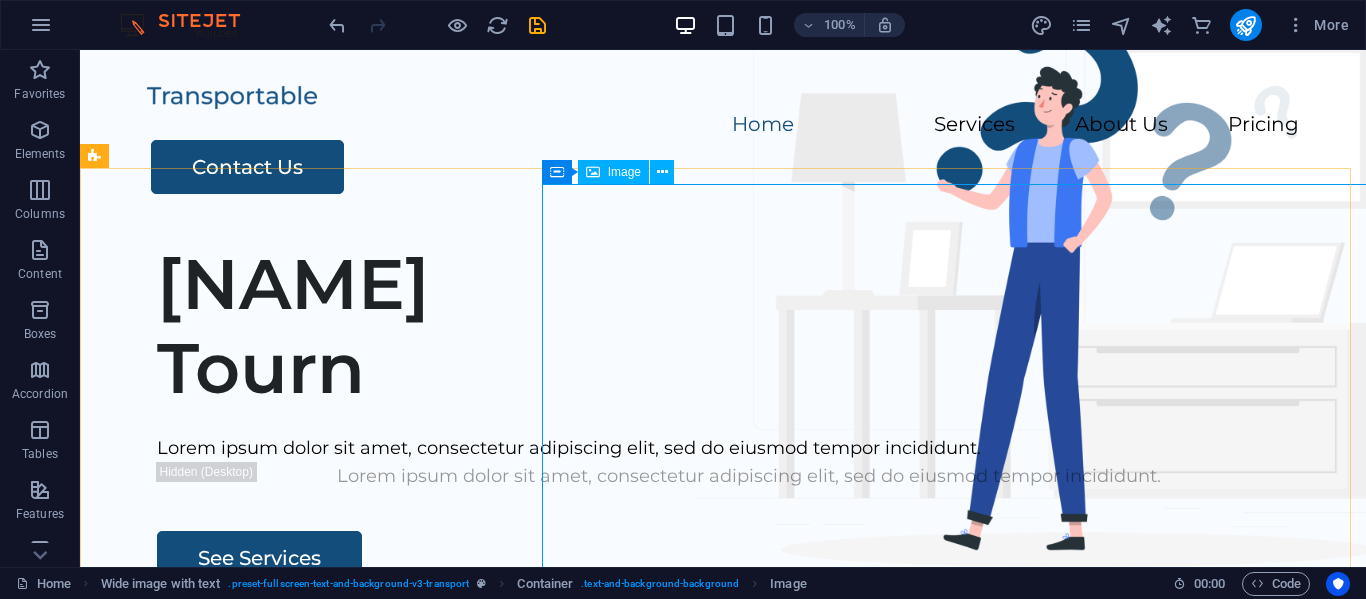 click on "Image" at bounding box center [624, 172] 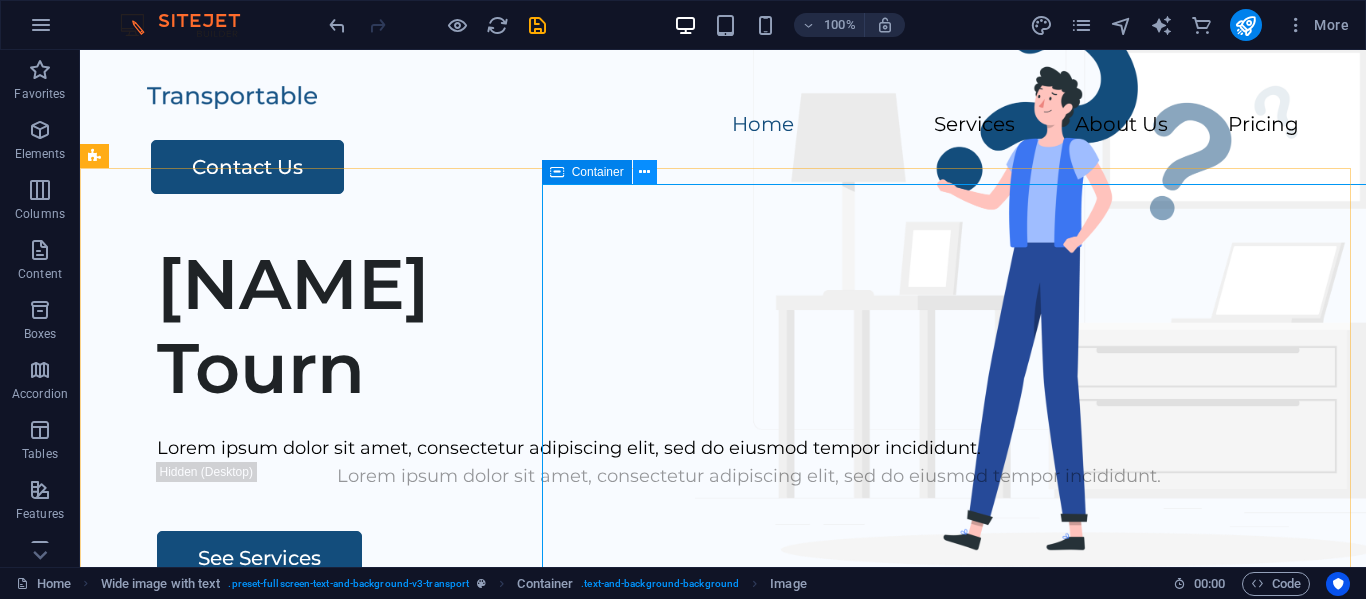 click at bounding box center [645, 172] 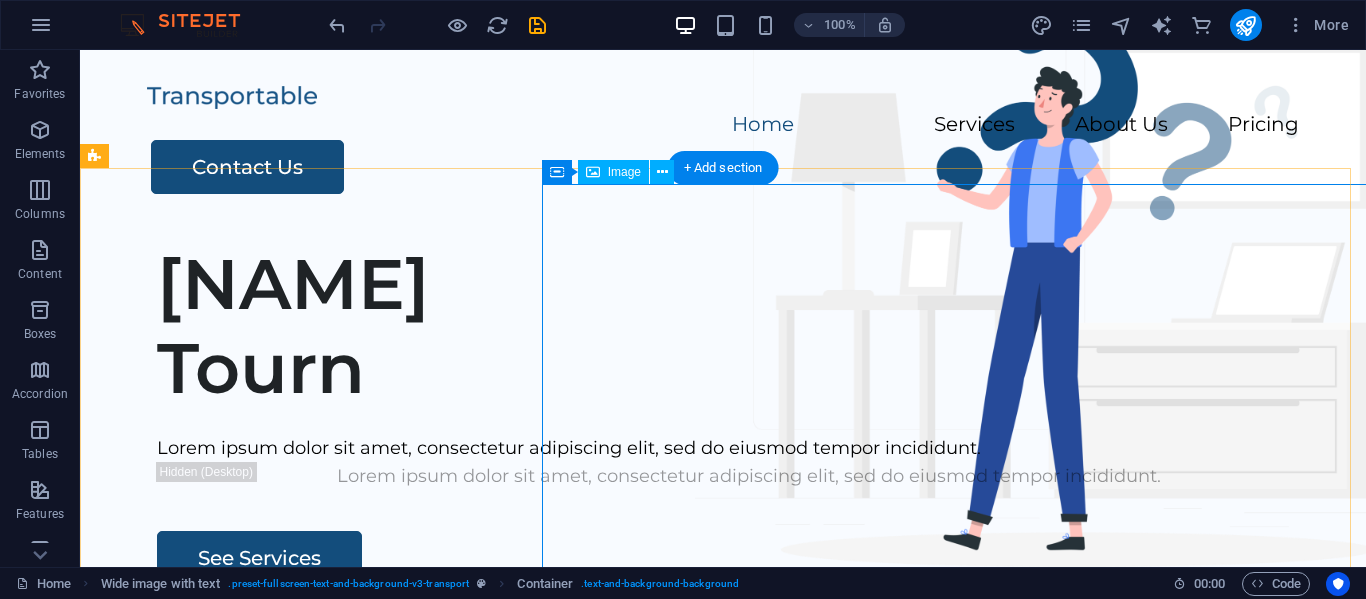 click at bounding box center (1031, 920) 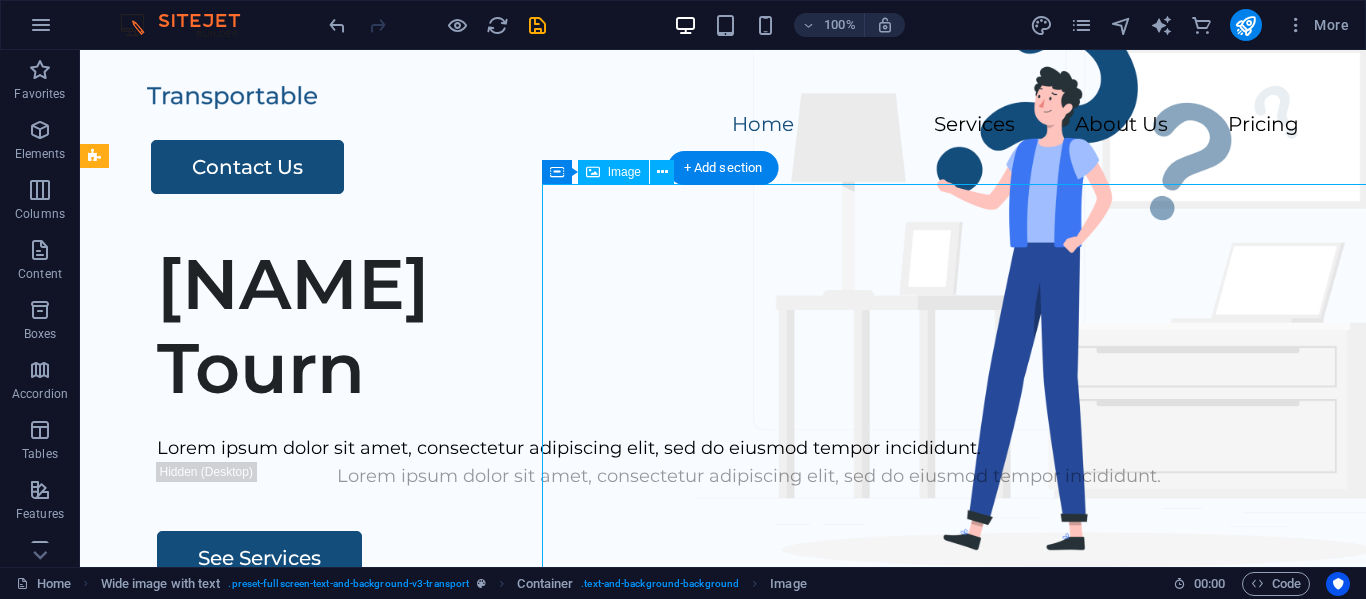 click at bounding box center (1031, 920) 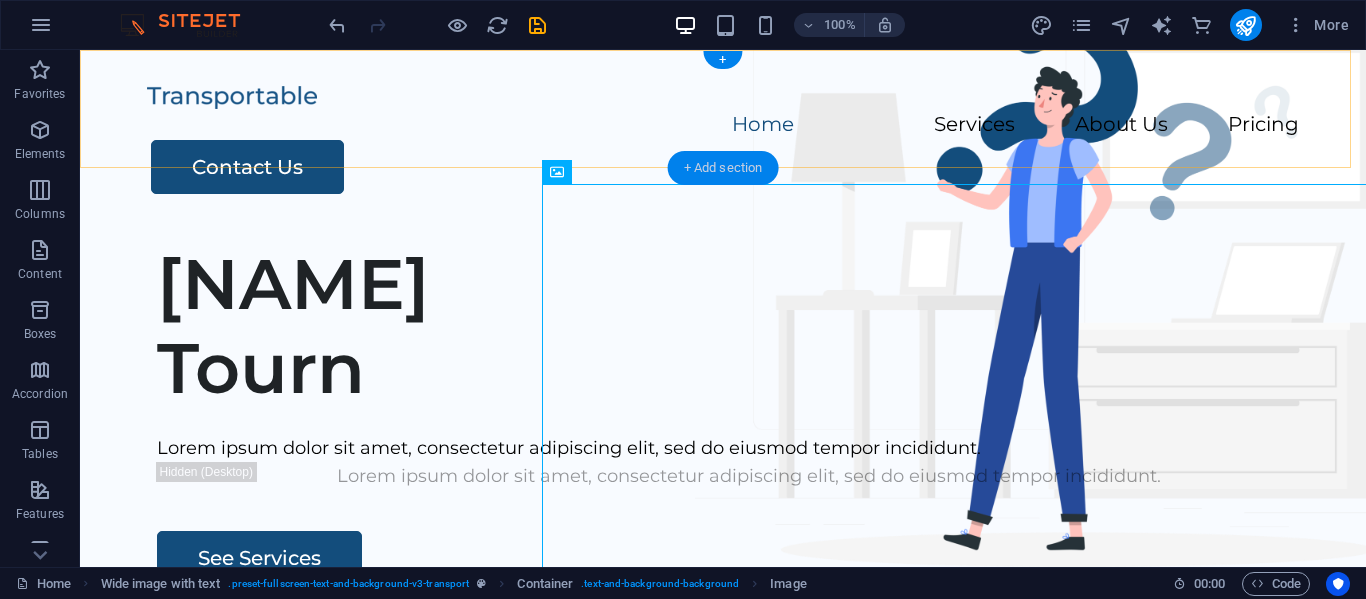 click on "+ Add section" at bounding box center [723, 168] 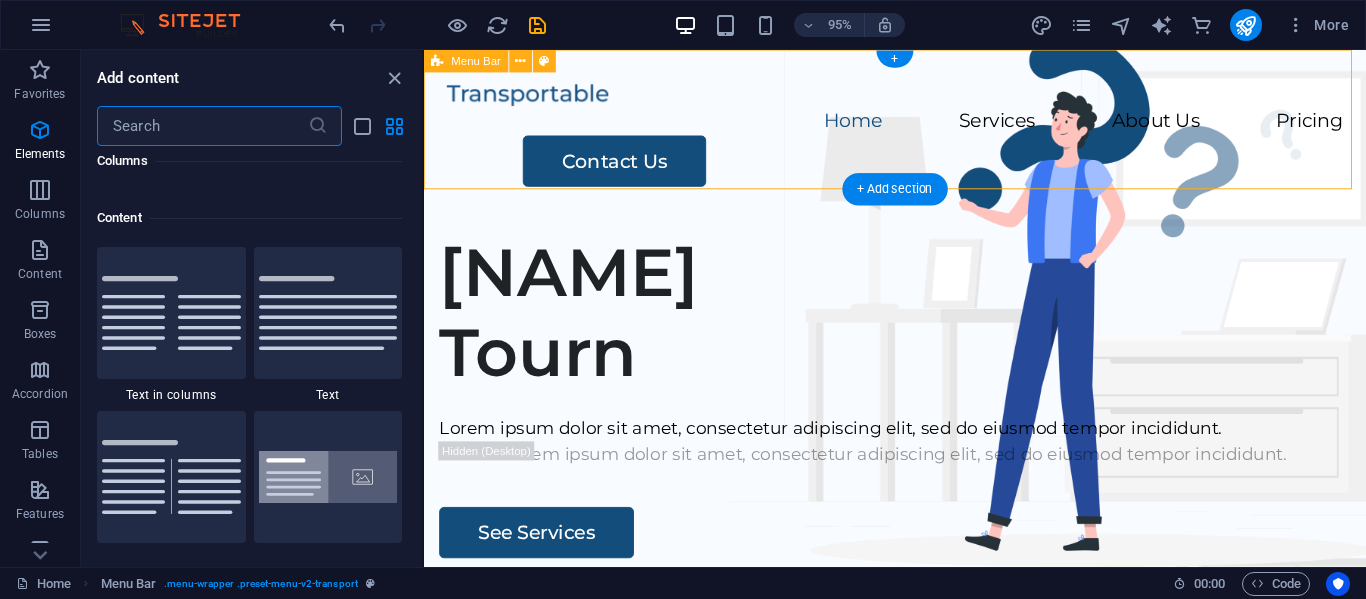 scroll, scrollTop: 3499, scrollLeft: 0, axis: vertical 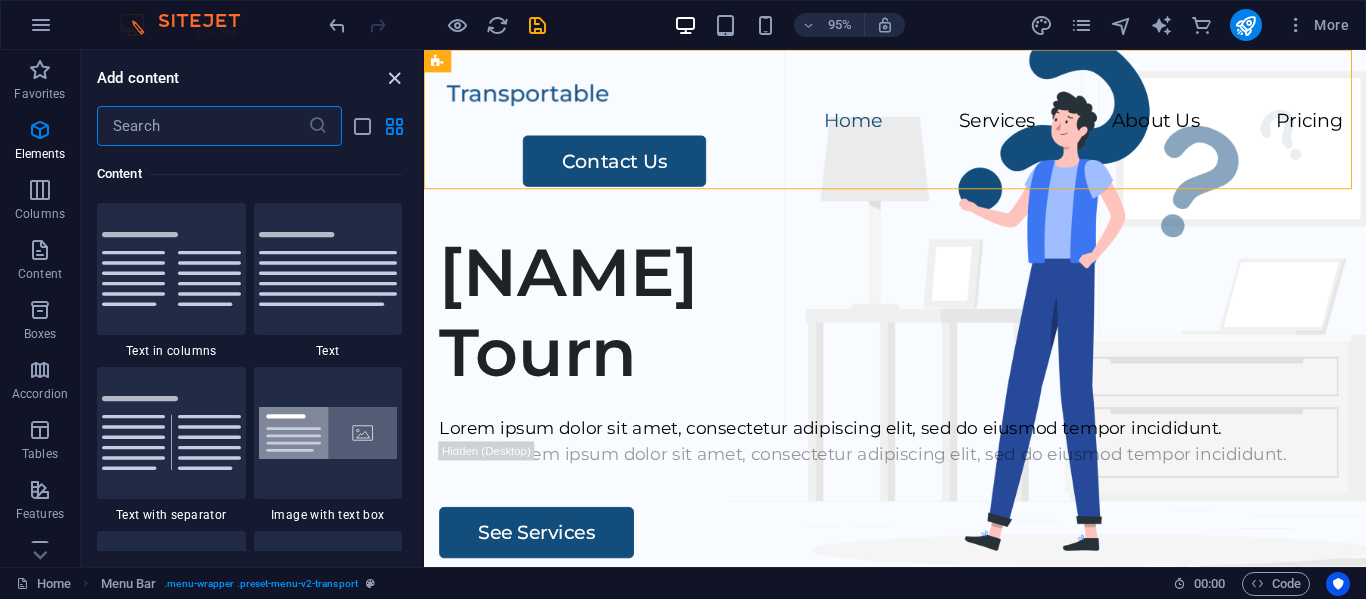click at bounding box center (394, 78) 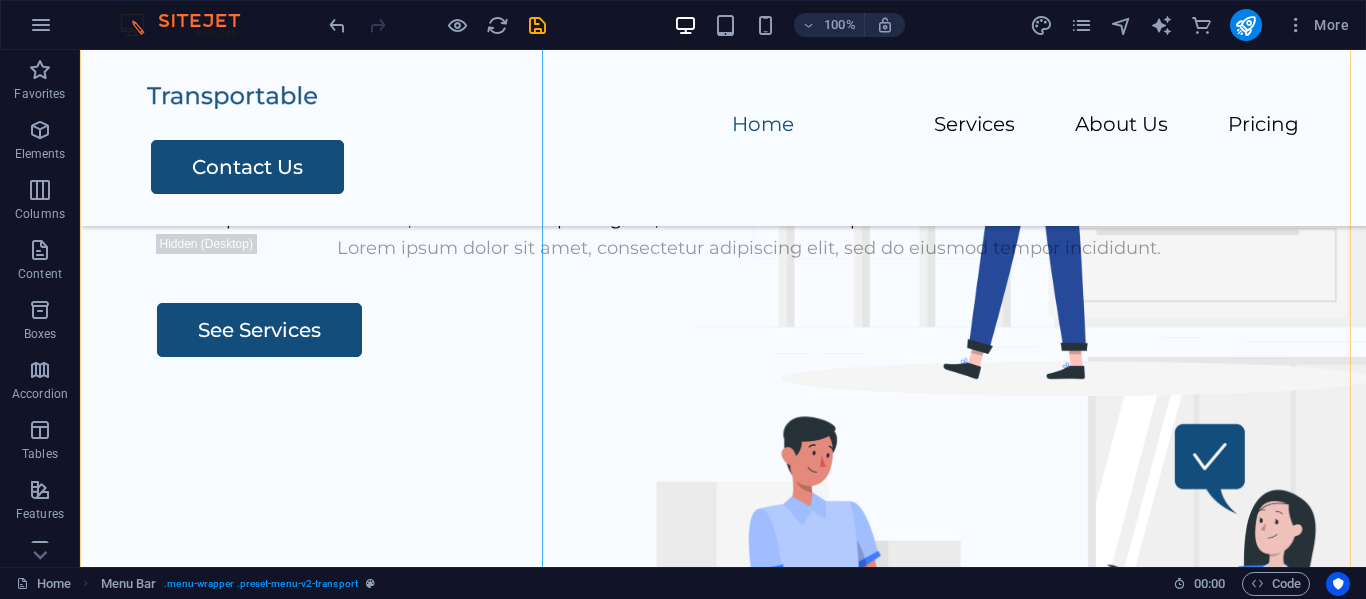 scroll, scrollTop: 0, scrollLeft: 0, axis: both 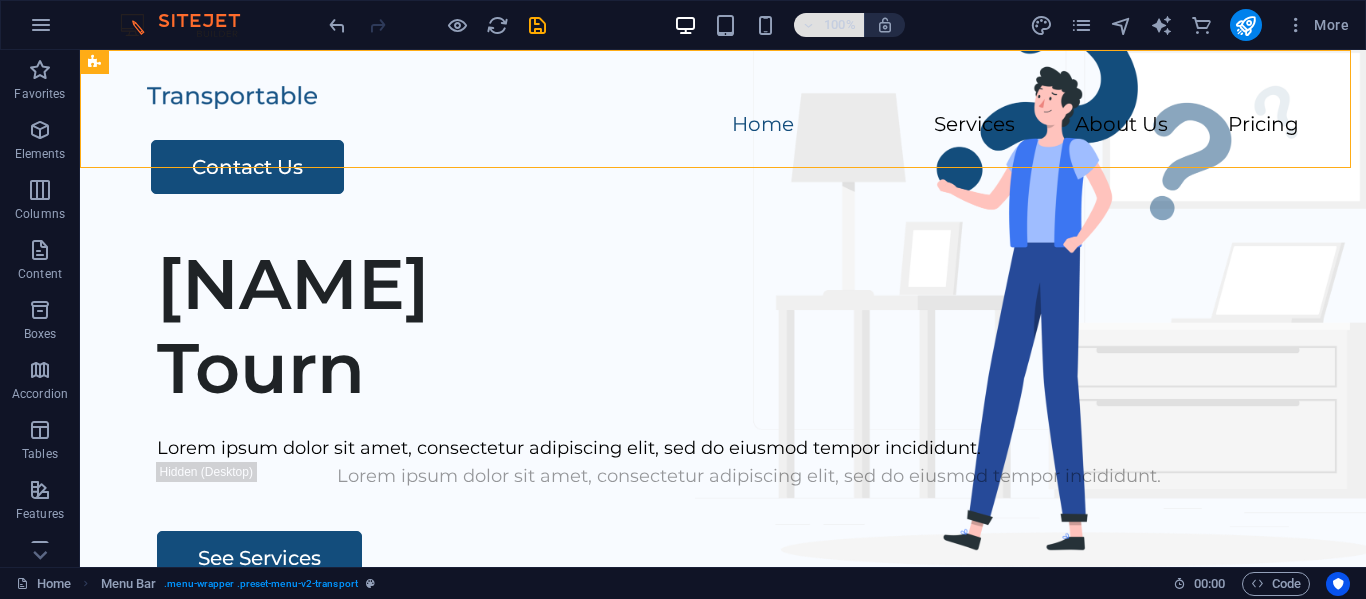 click at bounding box center [809, 25] 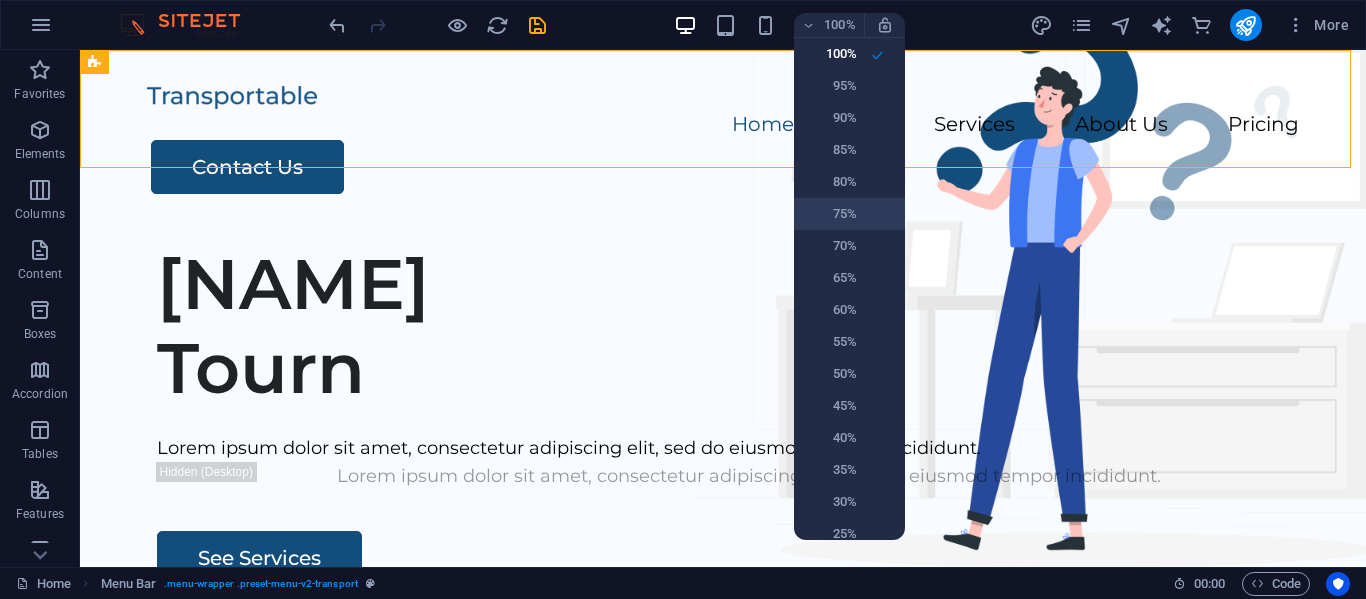 click on "75%" at bounding box center (849, 214) 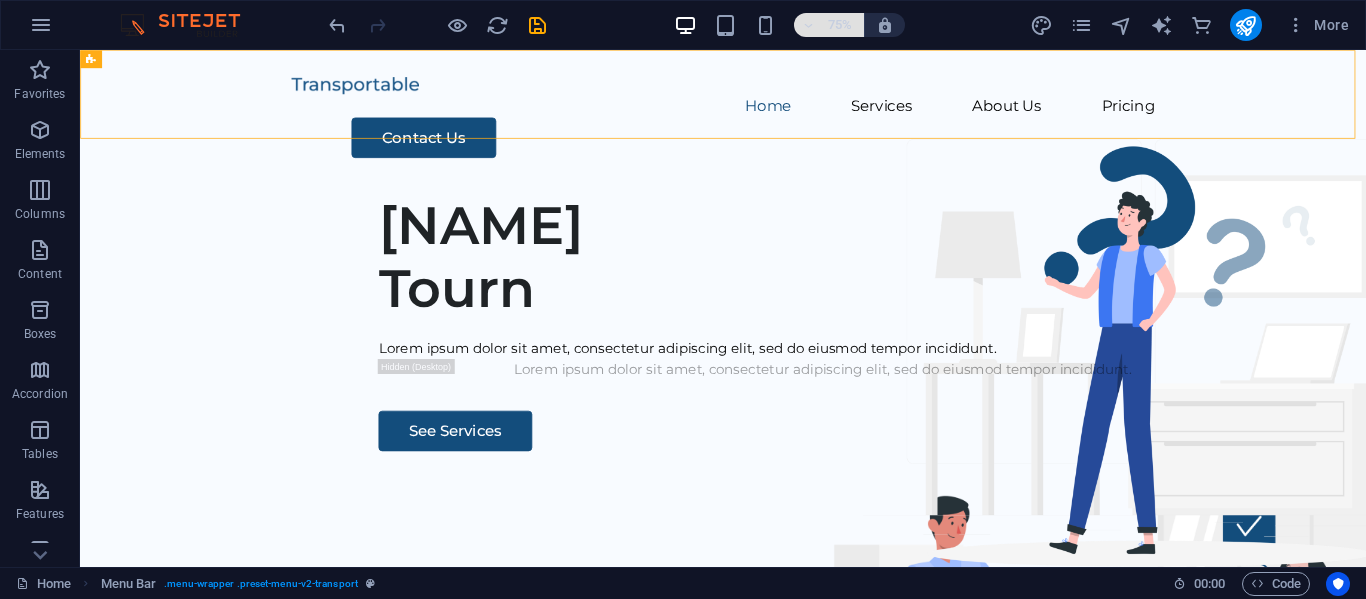 click on "75%" at bounding box center (829, 25) 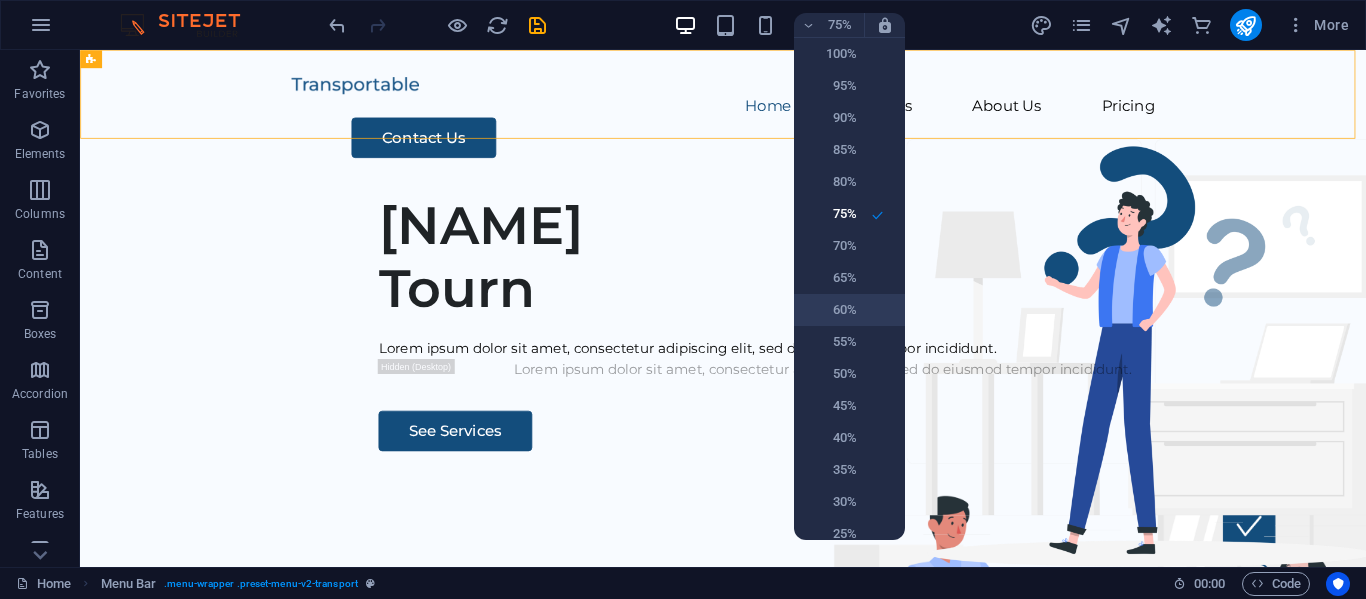 click on "60%" at bounding box center (831, 310) 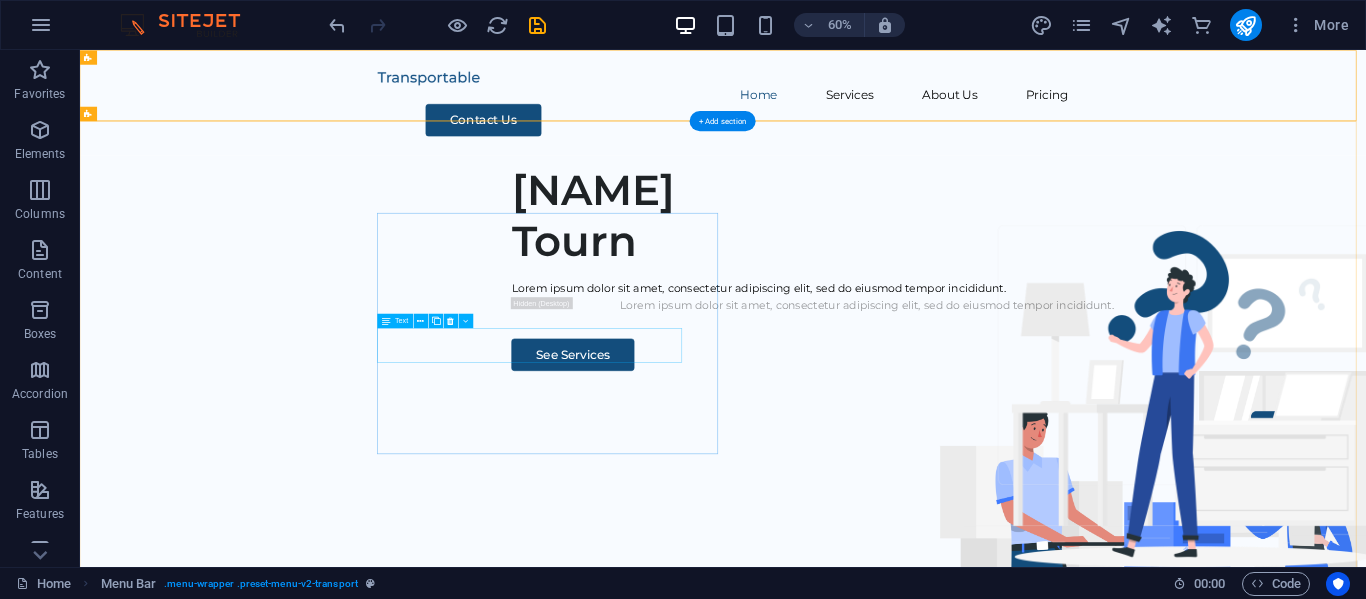 click on "Lorem ipsum dolor sit amet, consectetur adipiscing elit, sed do eiusmod tempor incididunt." at bounding box center [1391, 448] 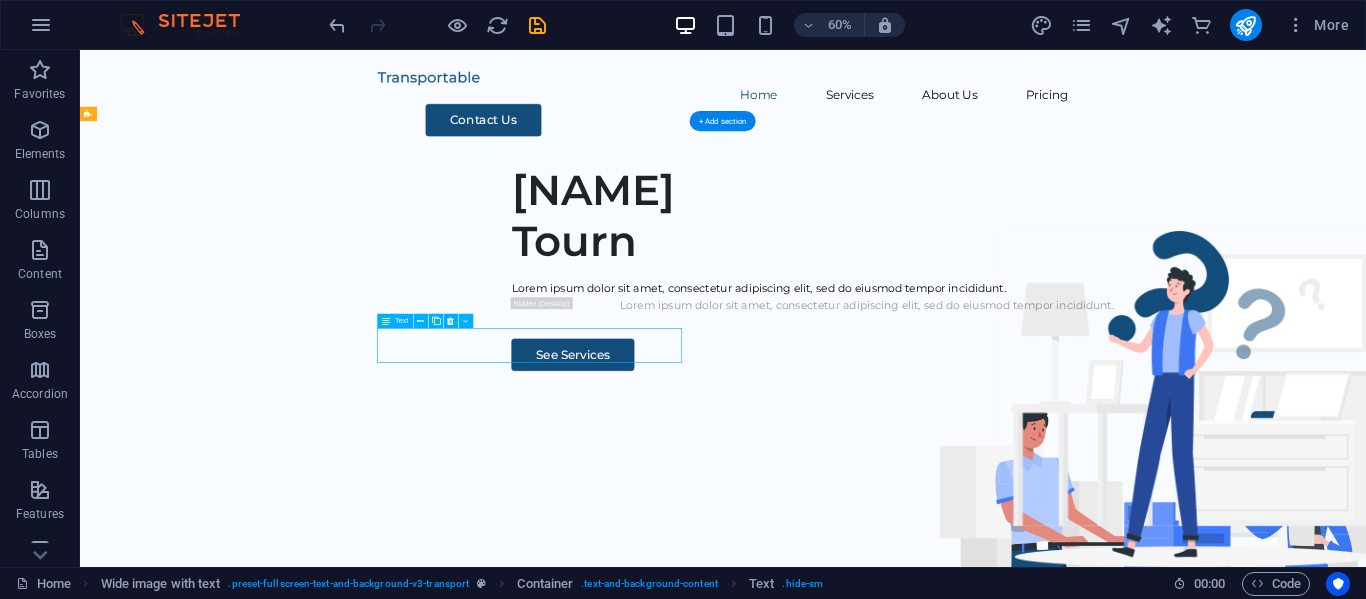 click on "Lorem ipsum dolor sit amet, consectetur adipiscing elit, sed do eiusmod tempor incididunt." at bounding box center (1391, 448) 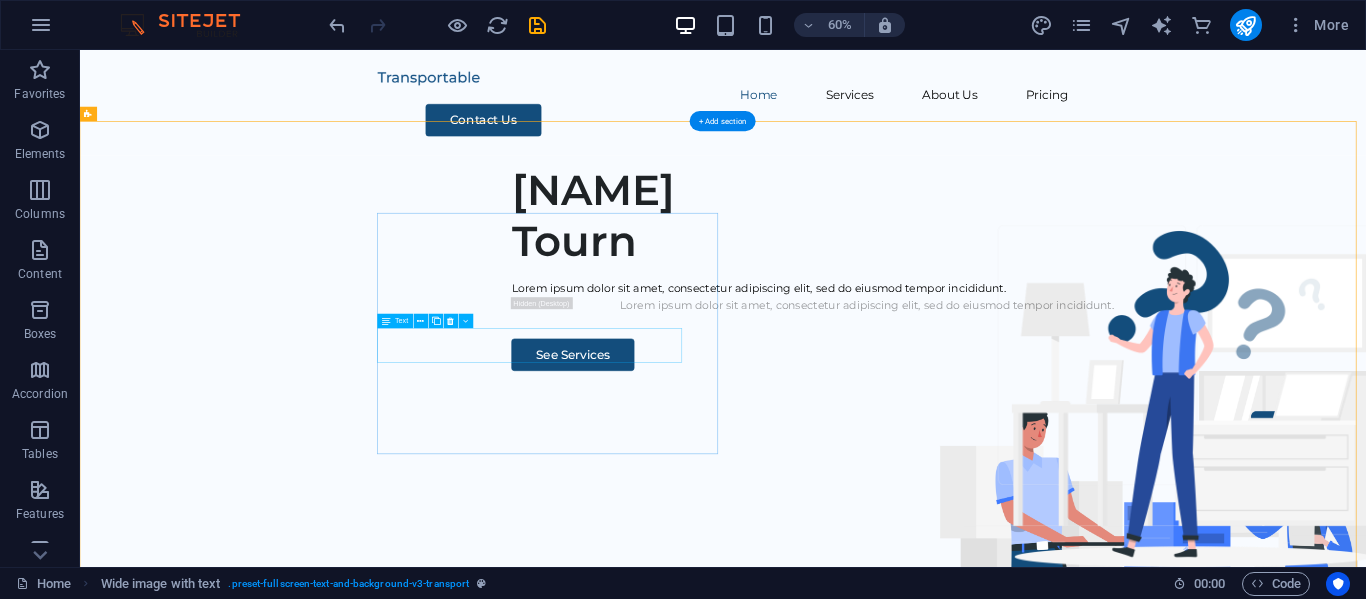 click on "Lorem ipsum dolor sit amet, consectetur adipiscing elit, sed do eiusmod tempor incididunt." at bounding box center [1391, 448] 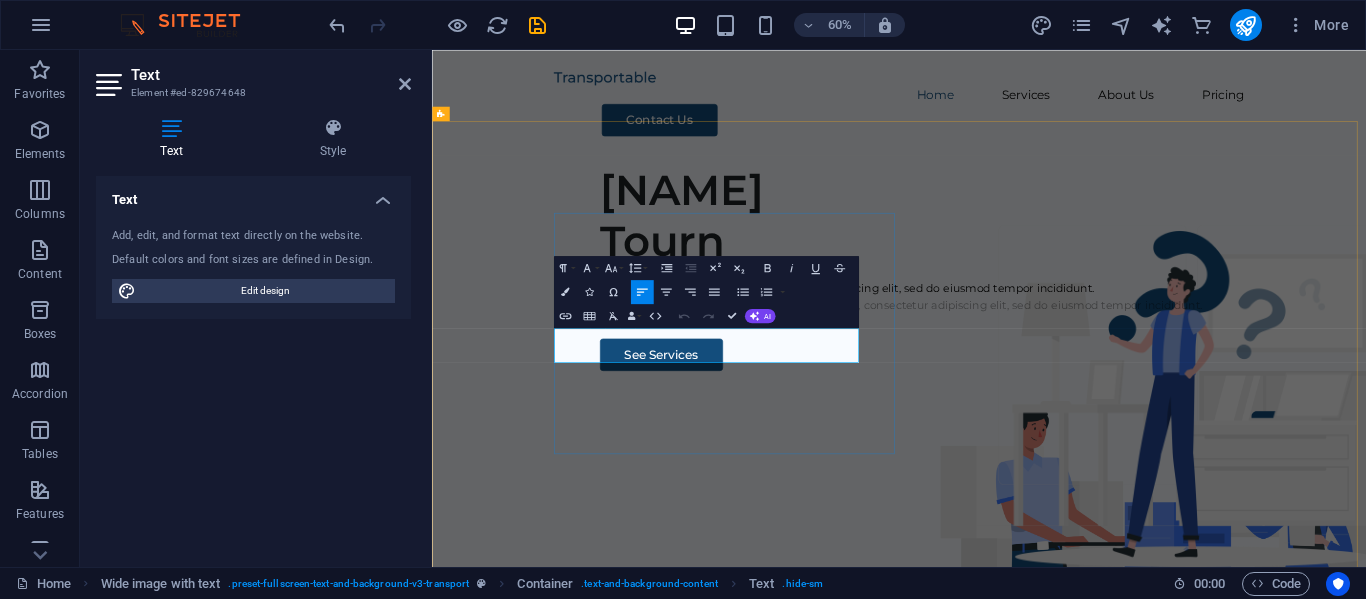 click on "Lorem ipsum dolor sit amet, consectetur adipiscing elit, sed do eiusmod tempor incididunt." at bounding box center (1304, 448) 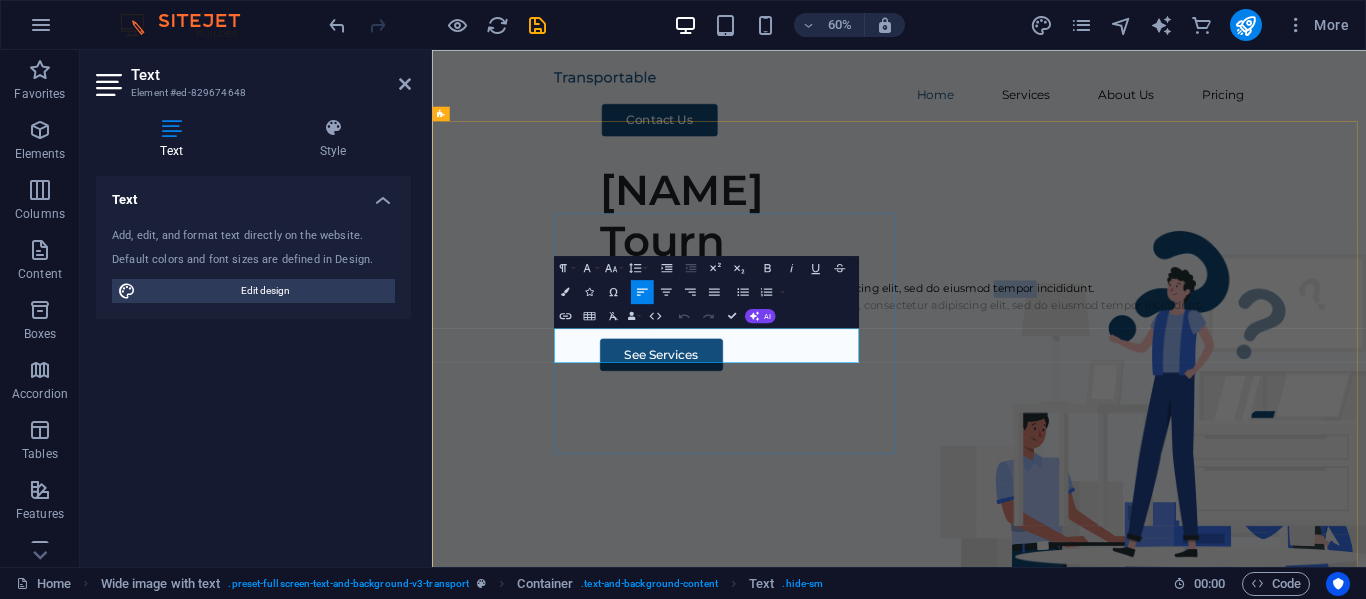 click on "Lorem ipsum dolor sit amet, consectetur adipiscing elit, sed do eiusmod tempor incididunt." at bounding box center (1304, 448) 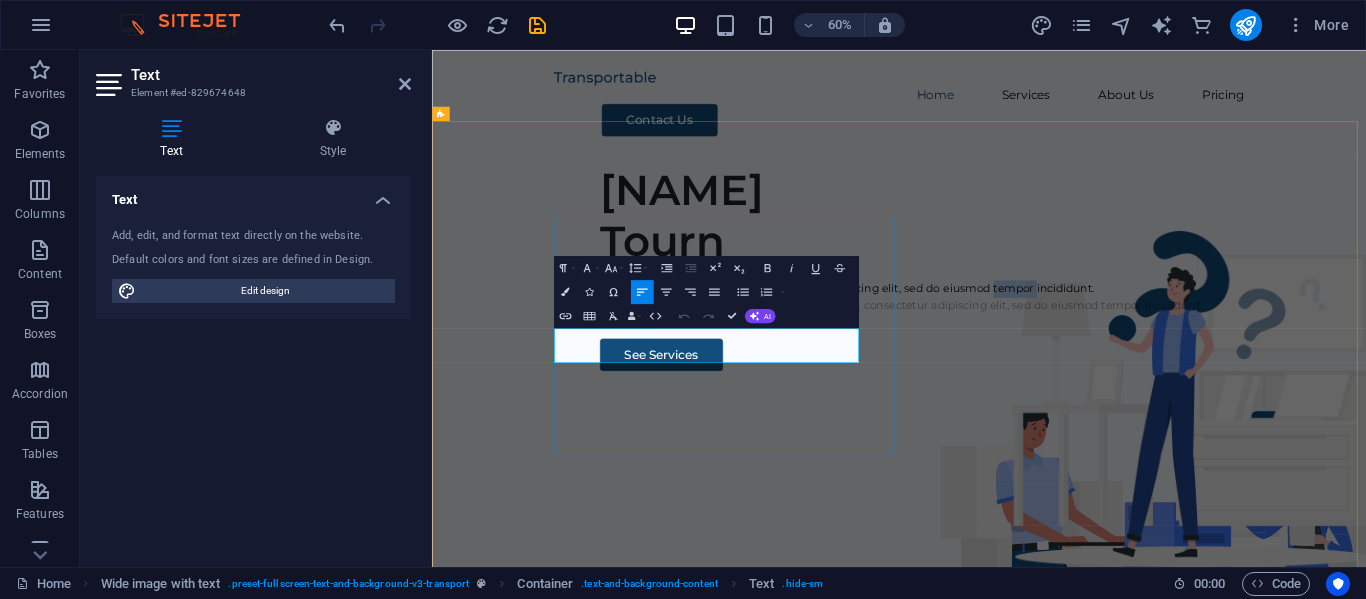 click on "Lorem ipsum dolor sit amet, consectetur adipiscing elit, sed do eiusmod tempor incididunt." at bounding box center (1304, 448) 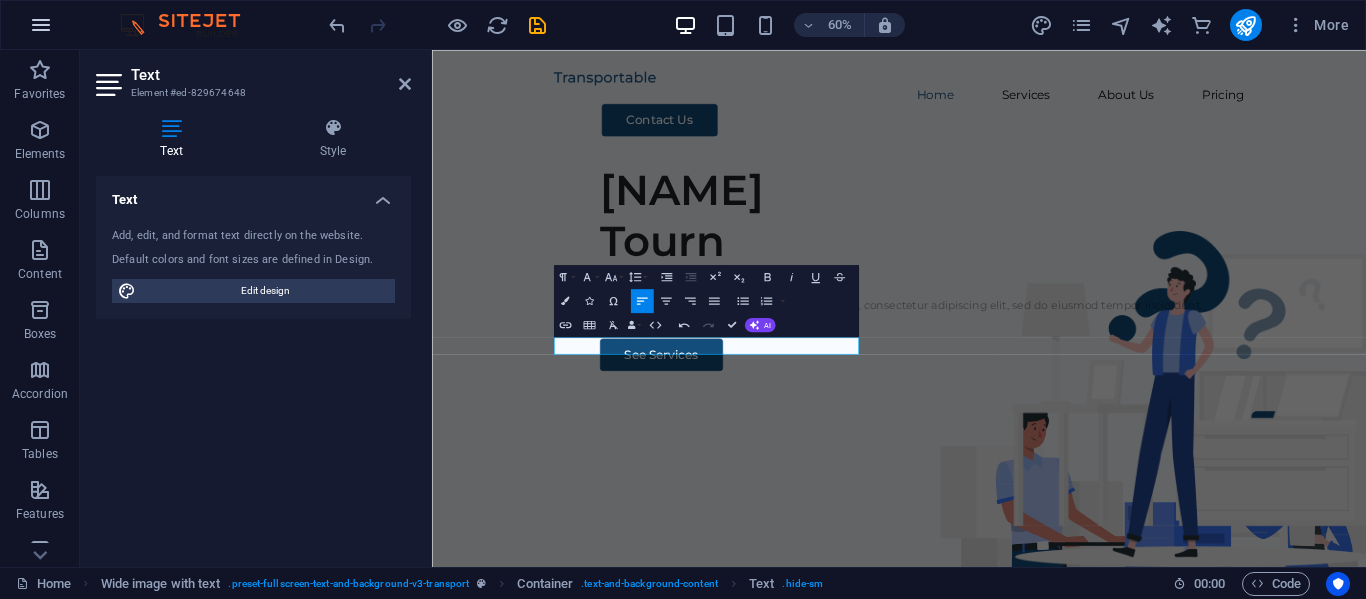 click at bounding box center (41, 25) 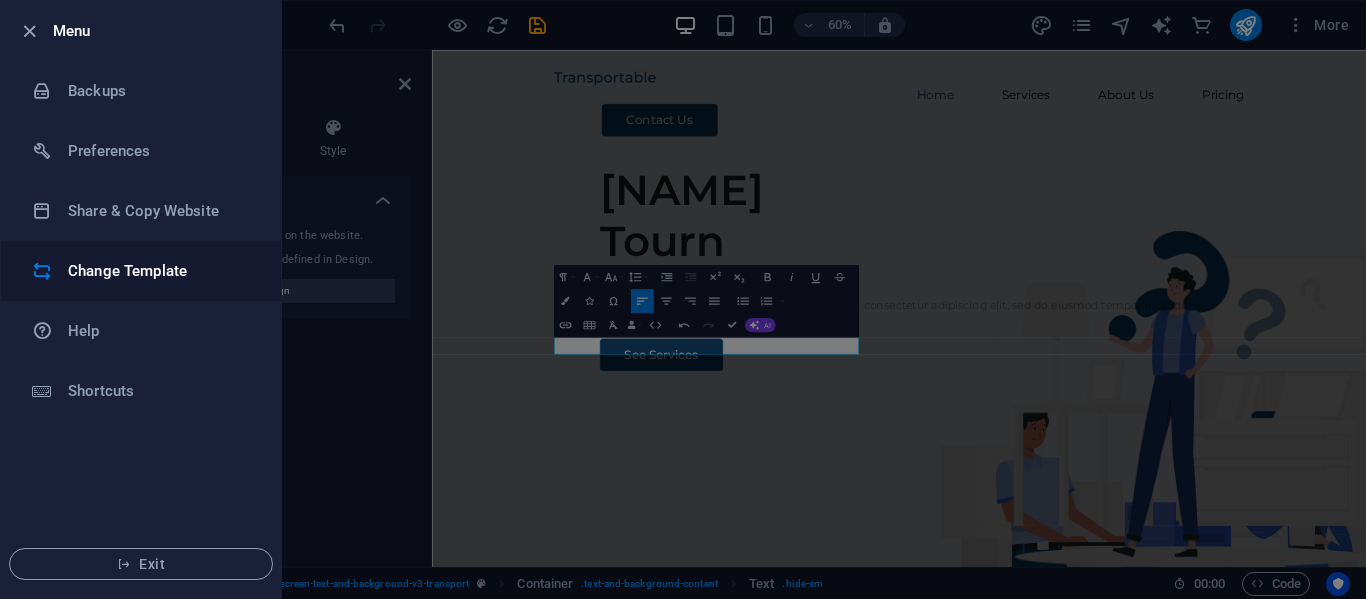 click on "Change Template" at bounding box center (160, 271) 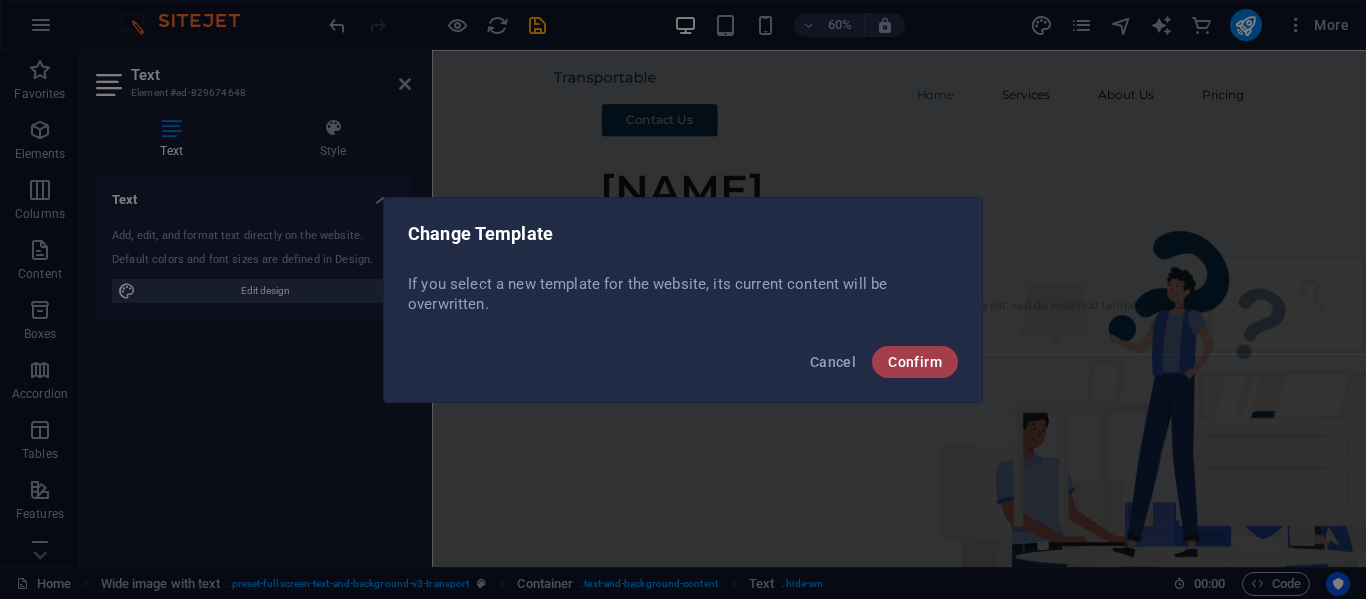 click on "Confirm" at bounding box center [915, 362] 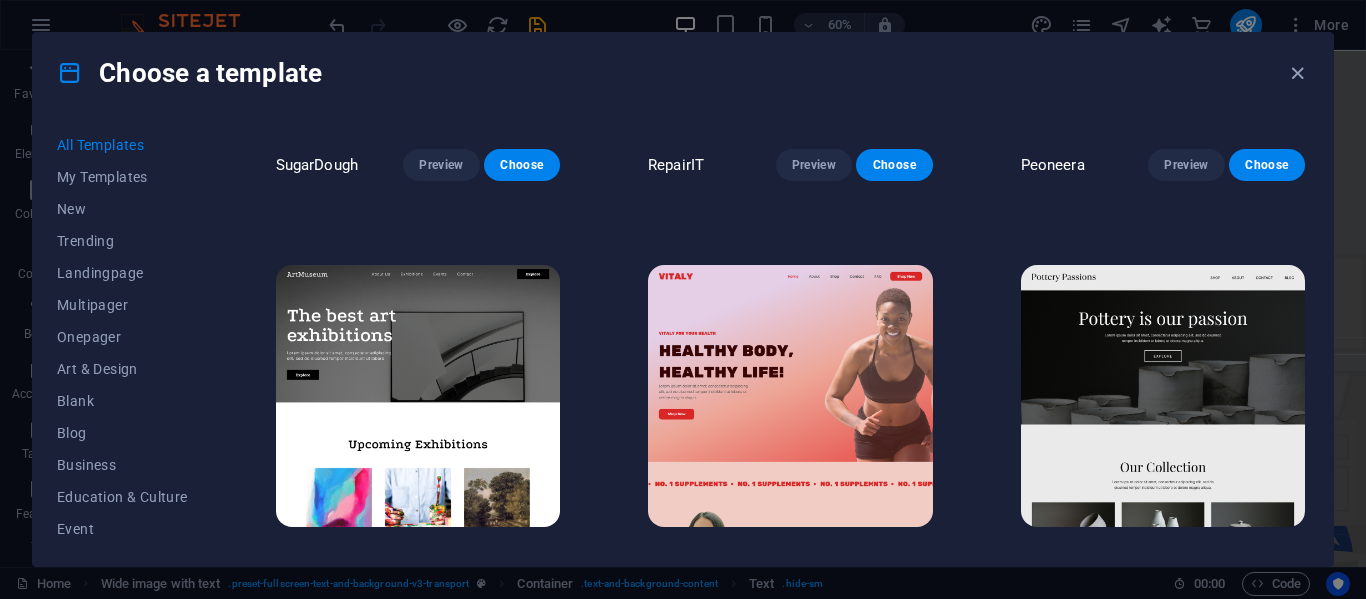 scroll, scrollTop: 0, scrollLeft: 0, axis: both 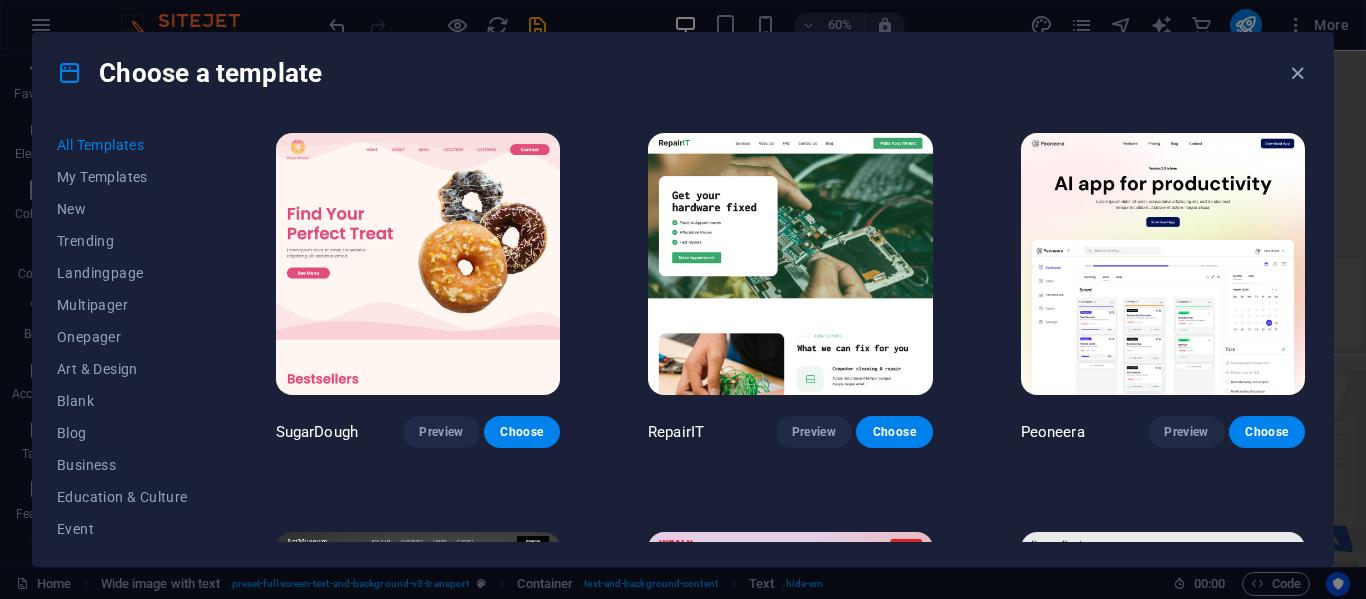 click on "All Templates" at bounding box center (122, 145) 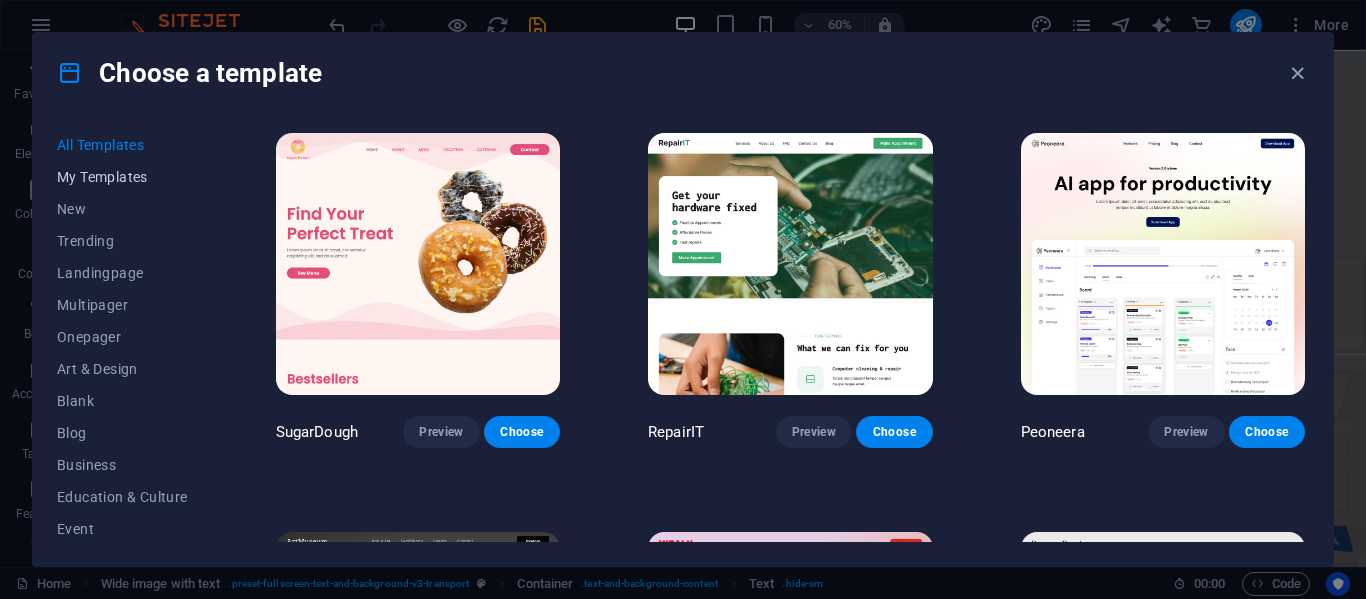 click on "My Templates" at bounding box center (122, 177) 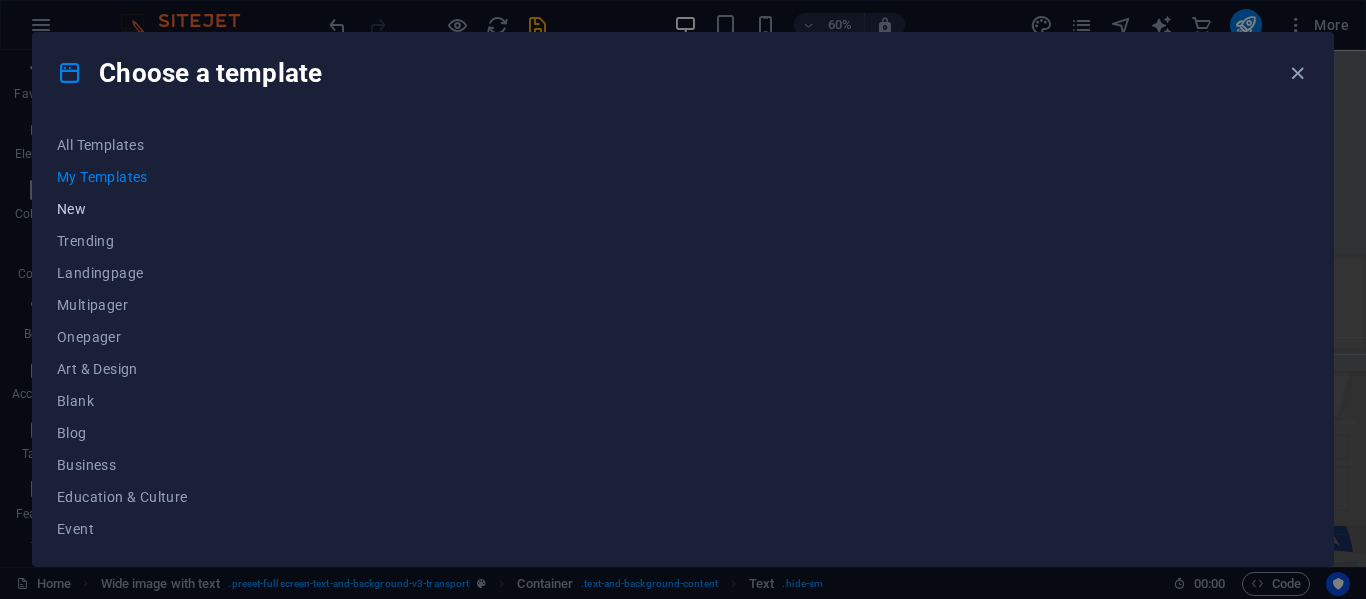 click on "New" at bounding box center [122, 209] 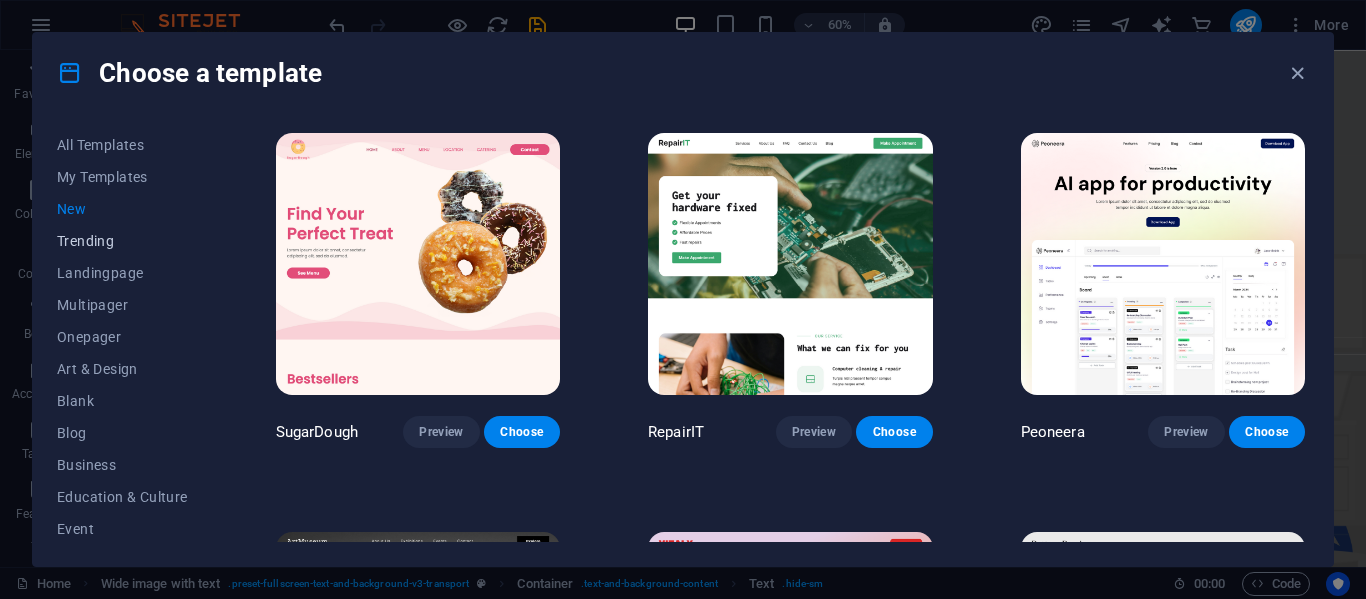 click on "Trending" at bounding box center (122, 241) 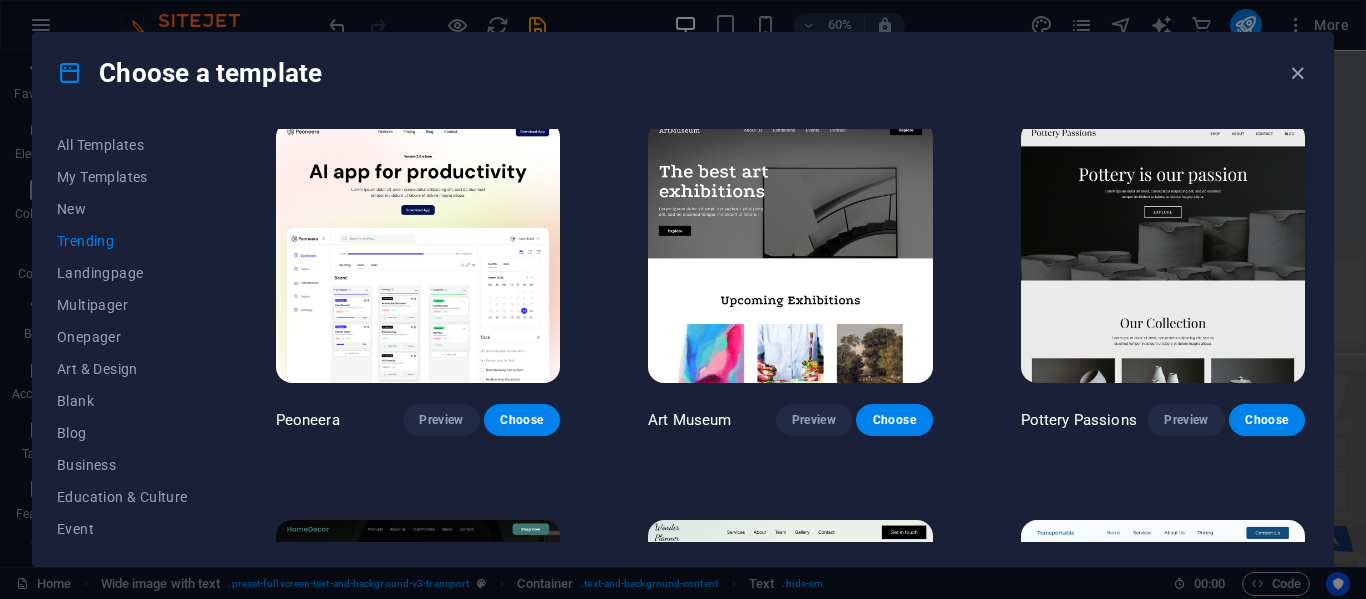 scroll, scrollTop: 0, scrollLeft: 0, axis: both 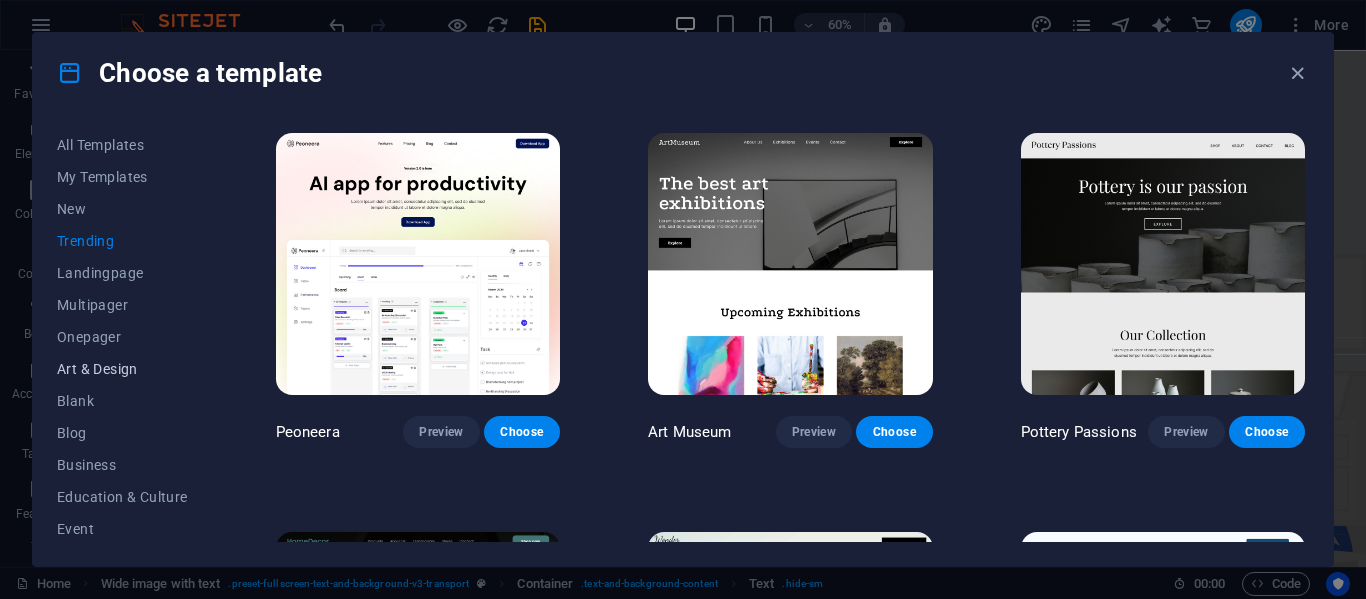 click on "Art & Design" at bounding box center [122, 369] 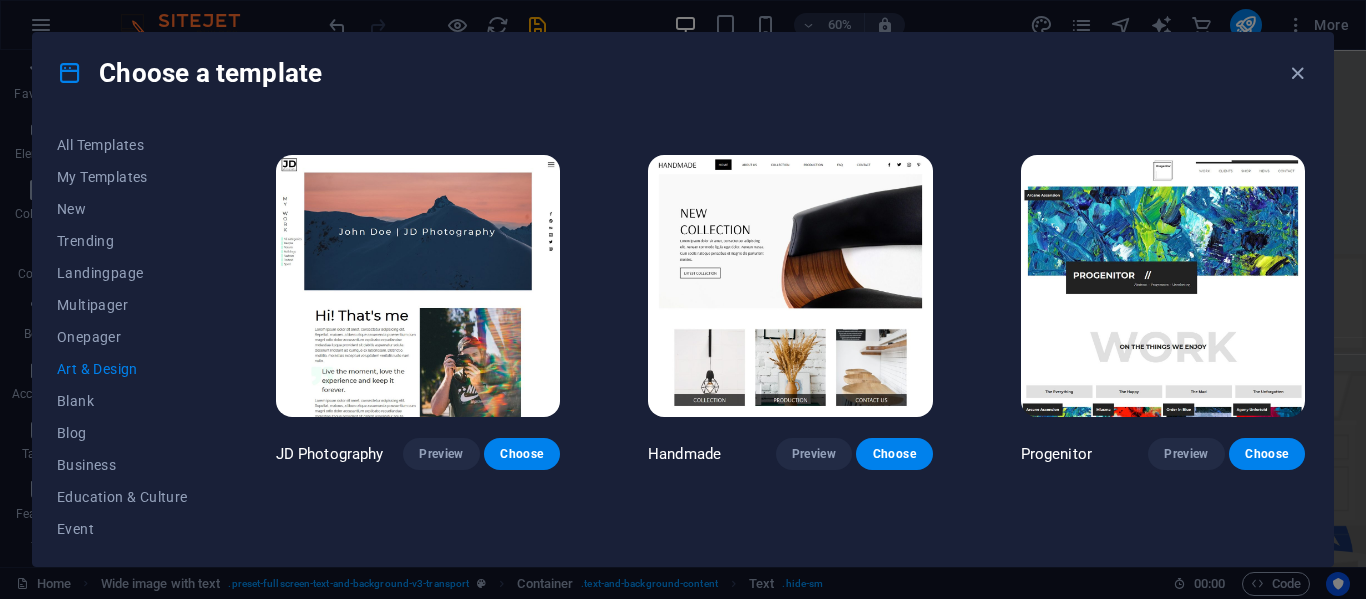 scroll, scrollTop: 378, scrollLeft: 0, axis: vertical 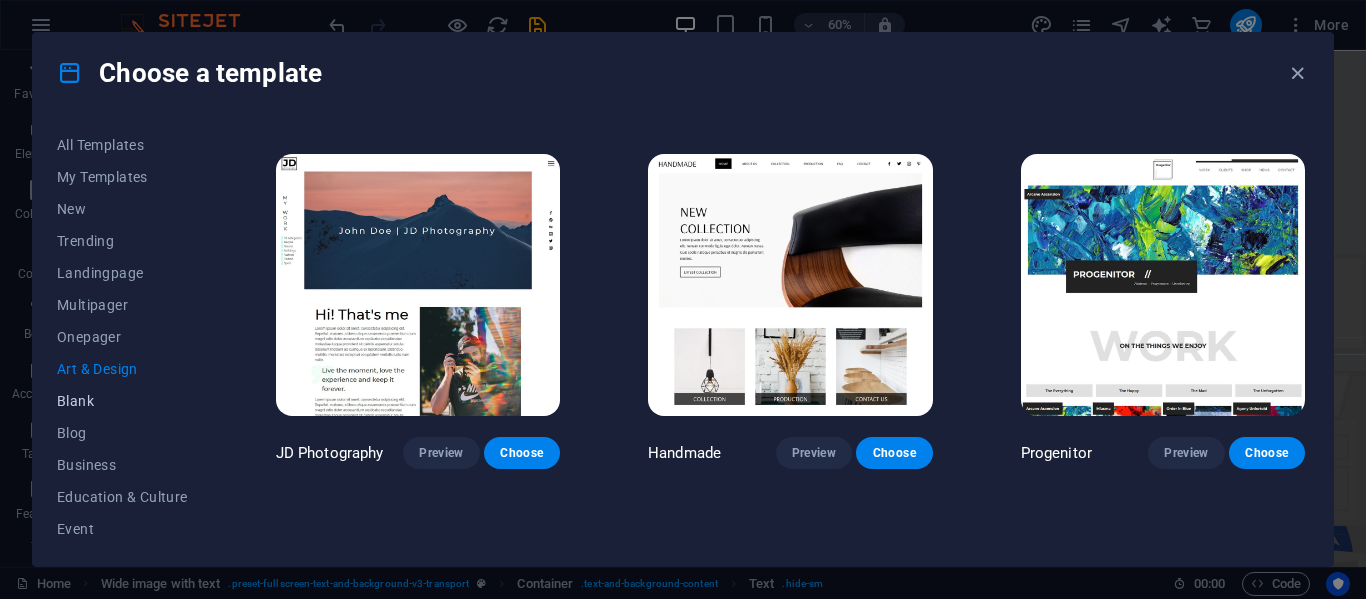 click on "Blank" at bounding box center [122, 401] 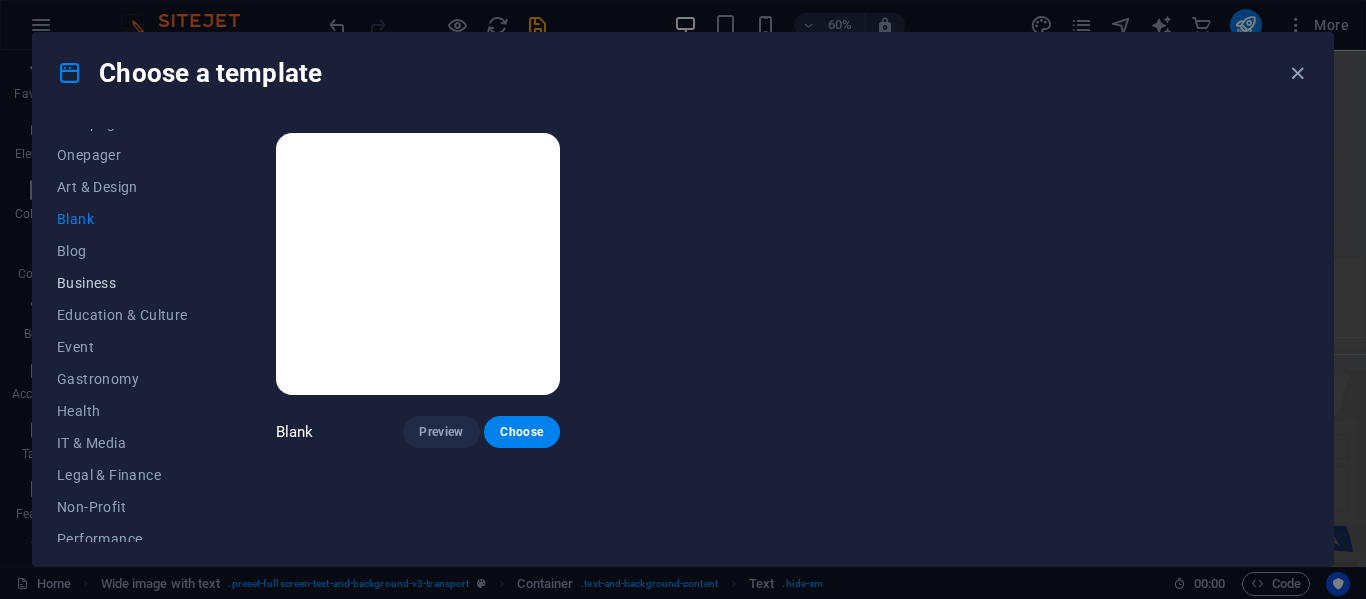 scroll, scrollTop: 183, scrollLeft: 0, axis: vertical 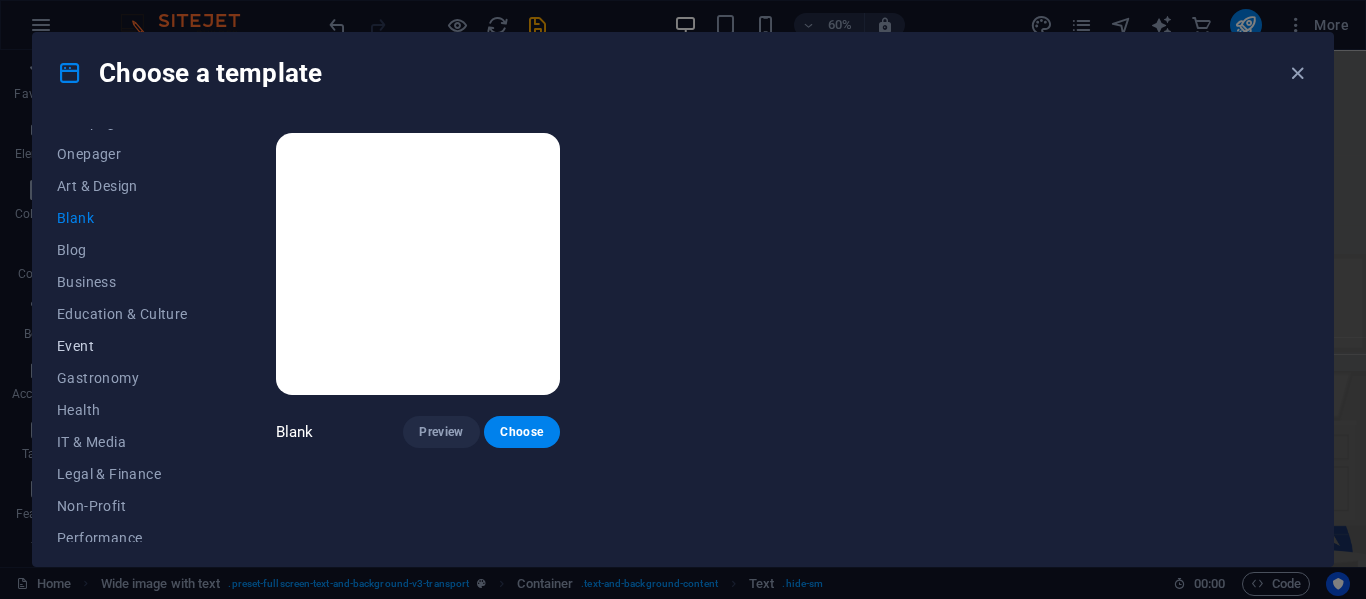 click on "Event" at bounding box center [122, 346] 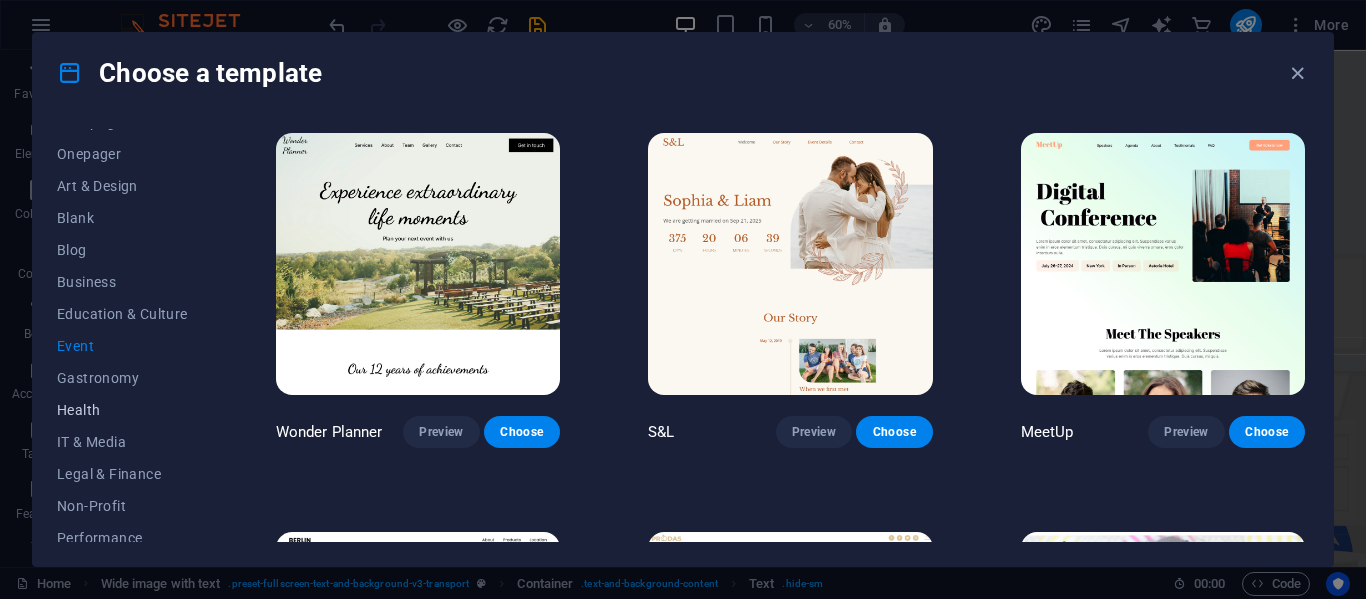 click on "Health" at bounding box center (122, 410) 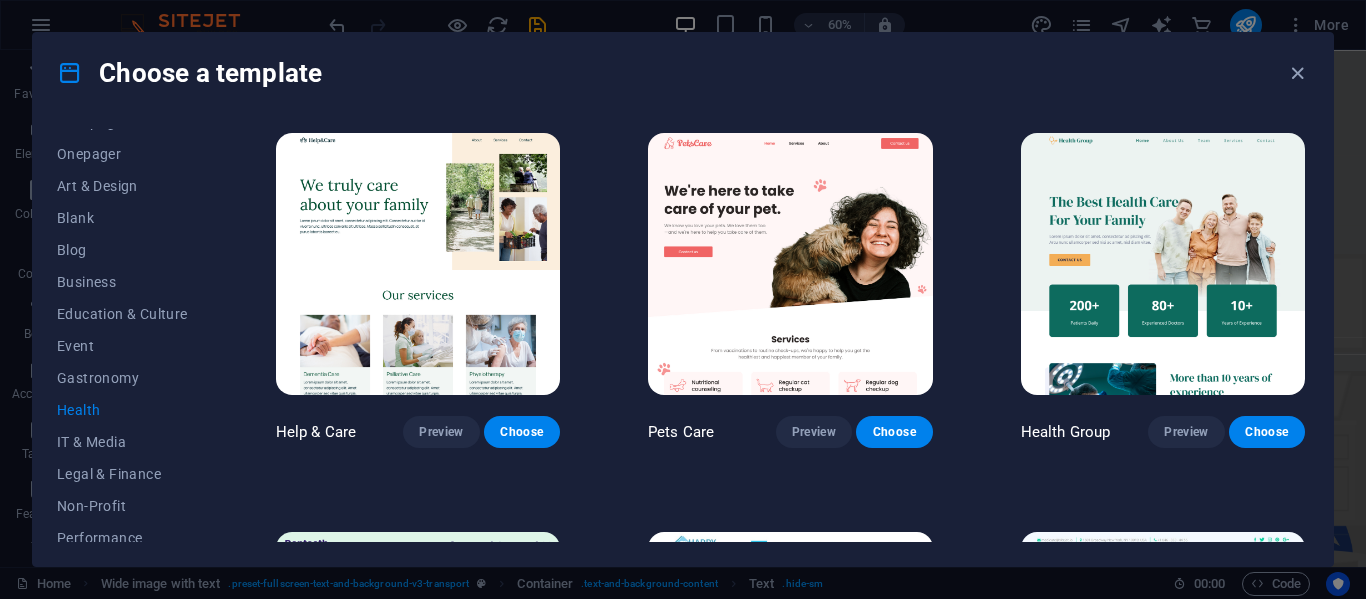 scroll, scrollTop: 244, scrollLeft: 0, axis: vertical 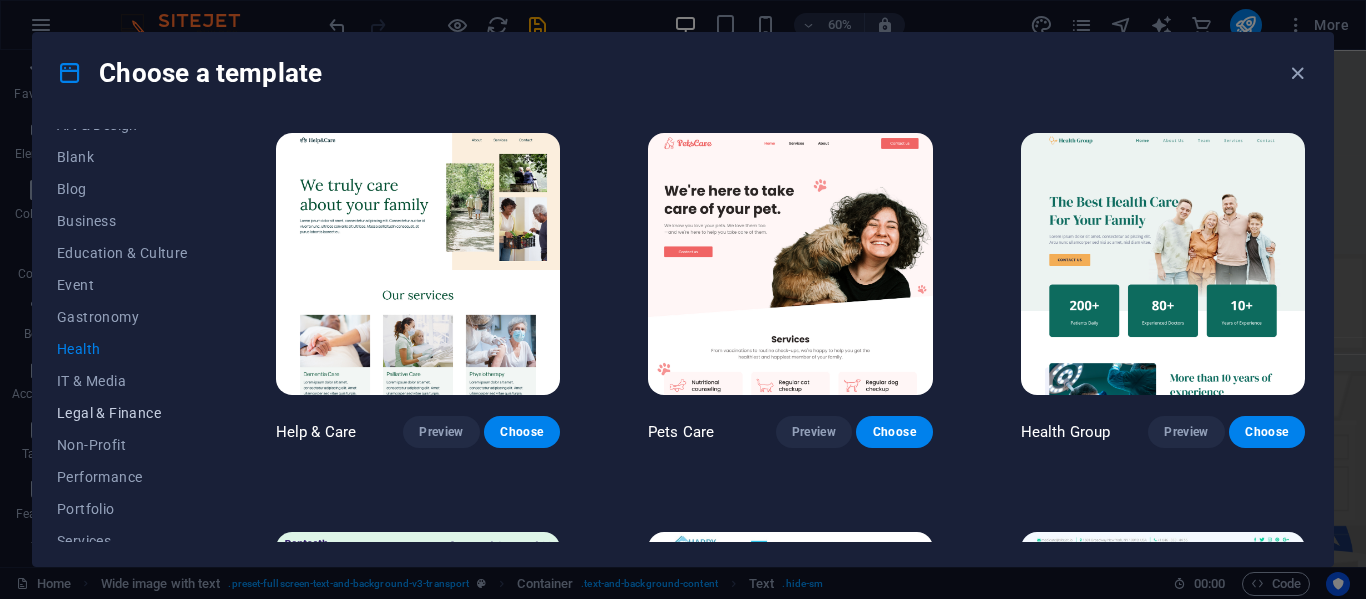 click on "Legal & Finance" at bounding box center [122, 413] 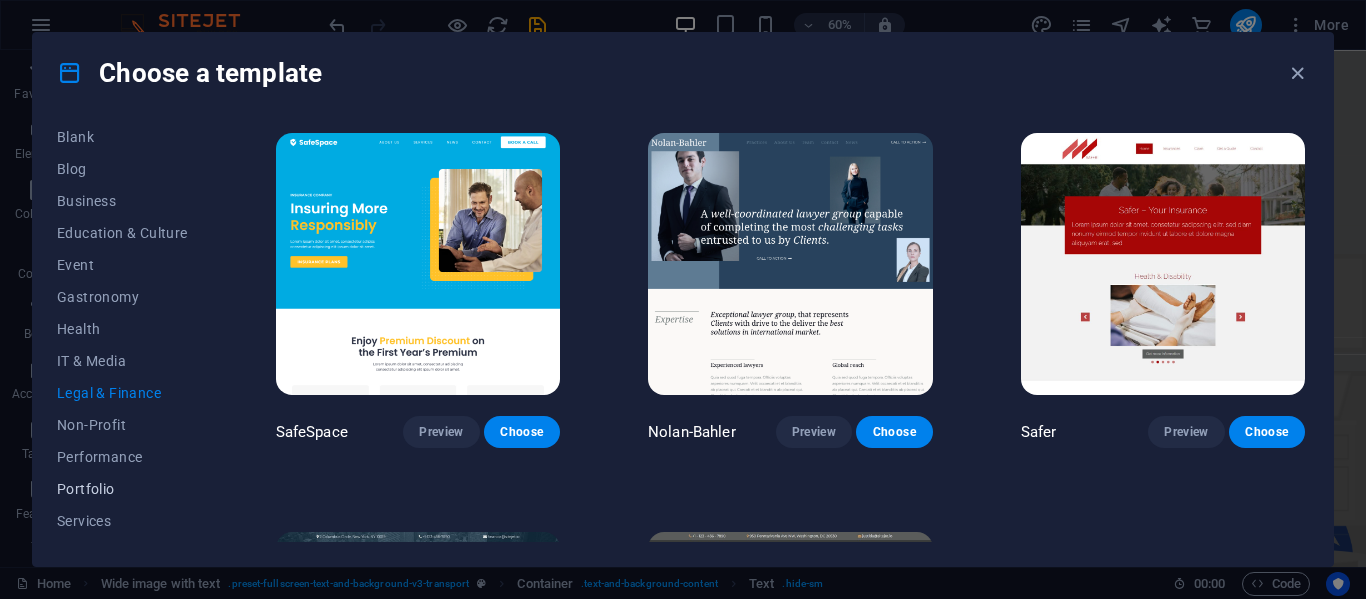 scroll, scrollTop: 263, scrollLeft: 0, axis: vertical 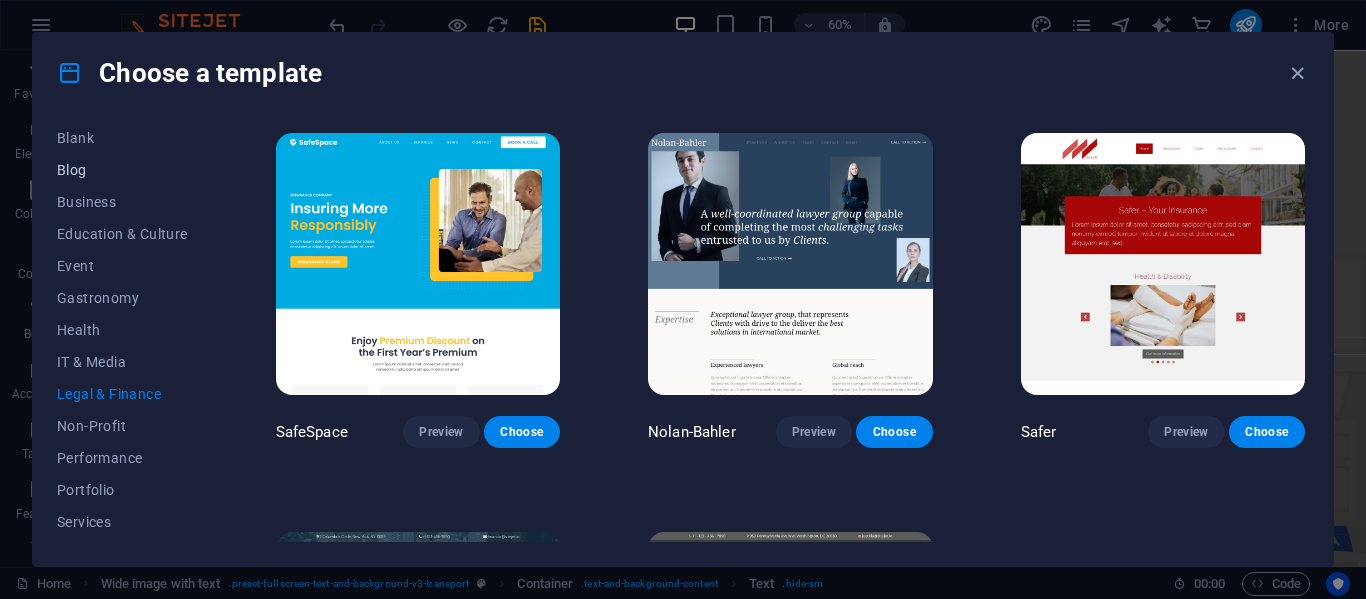 click on "Blog" at bounding box center [122, 170] 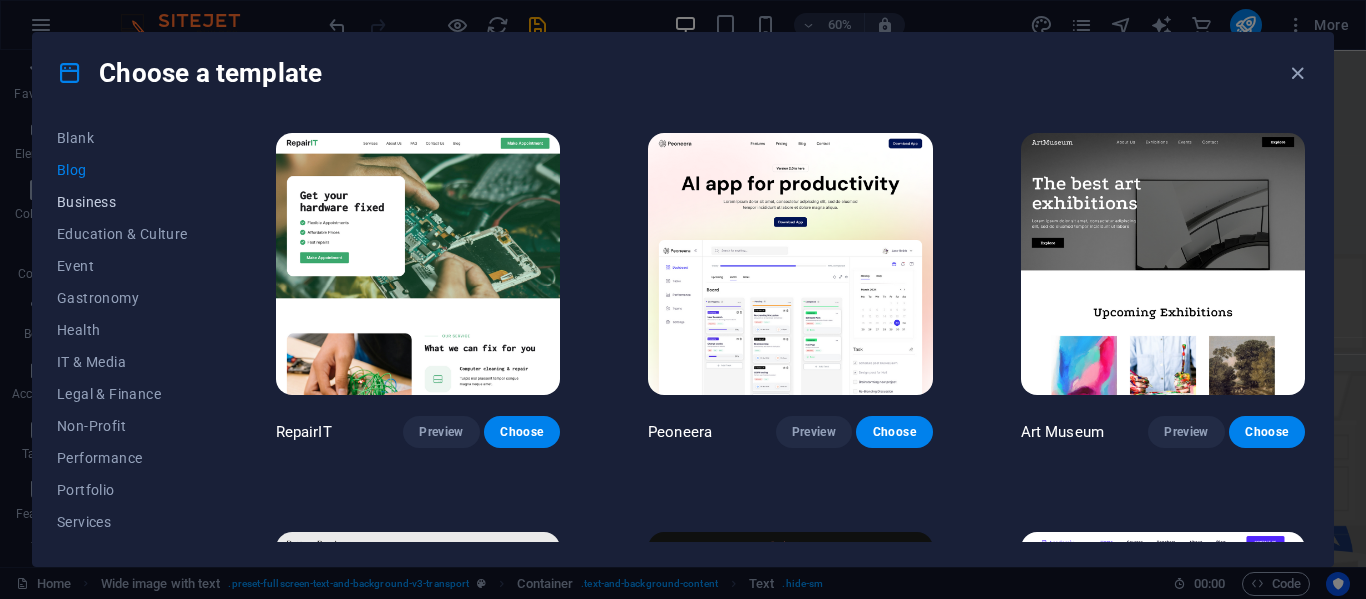 click on "Business" at bounding box center [122, 202] 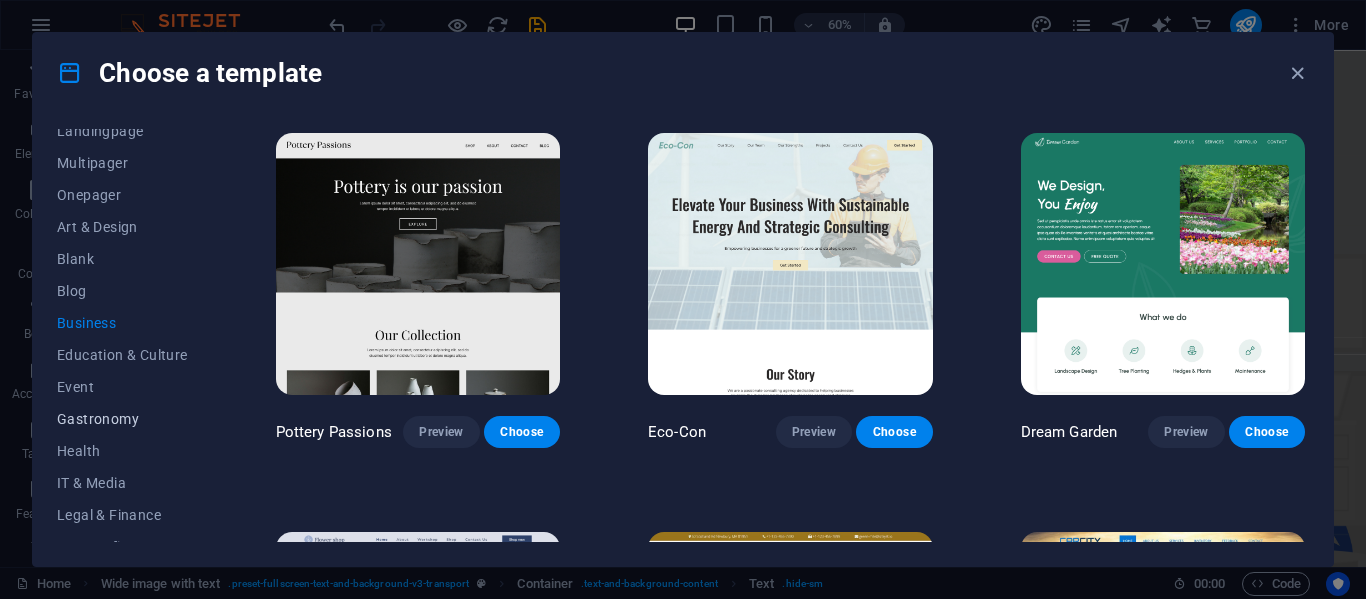 scroll, scrollTop: 140, scrollLeft: 0, axis: vertical 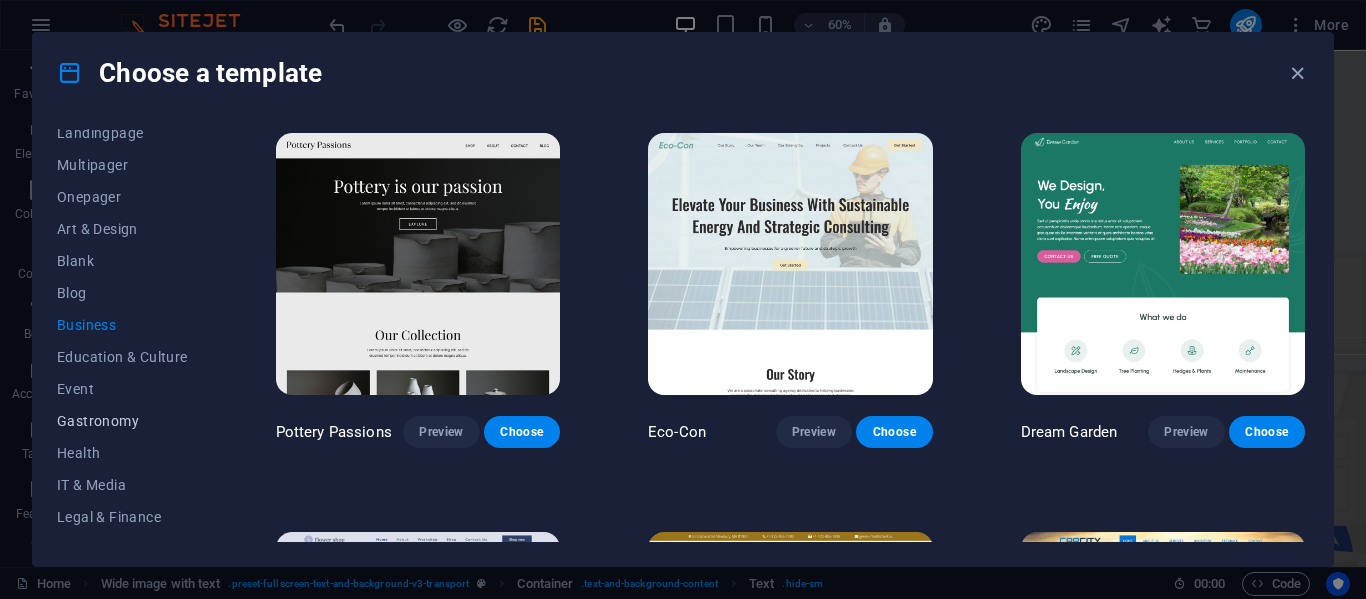 click on "Gastronomy" at bounding box center [122, 421] 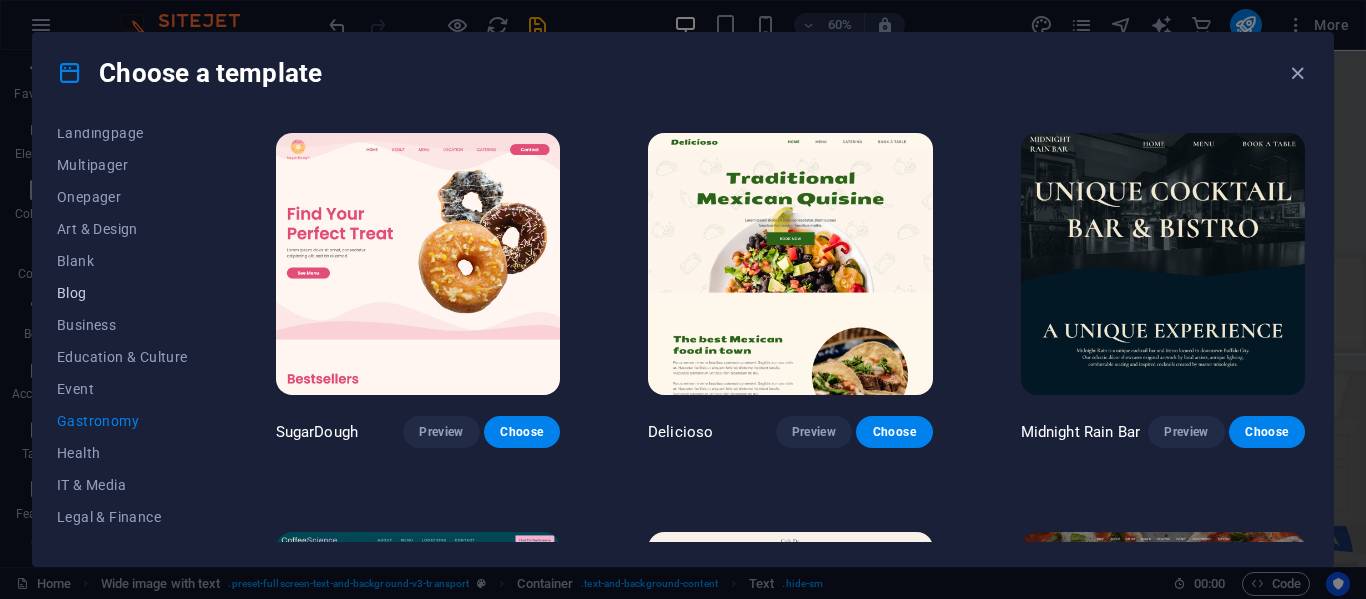 scroll, scrollTop: 38, scrollLeft: 0, axis: vertical 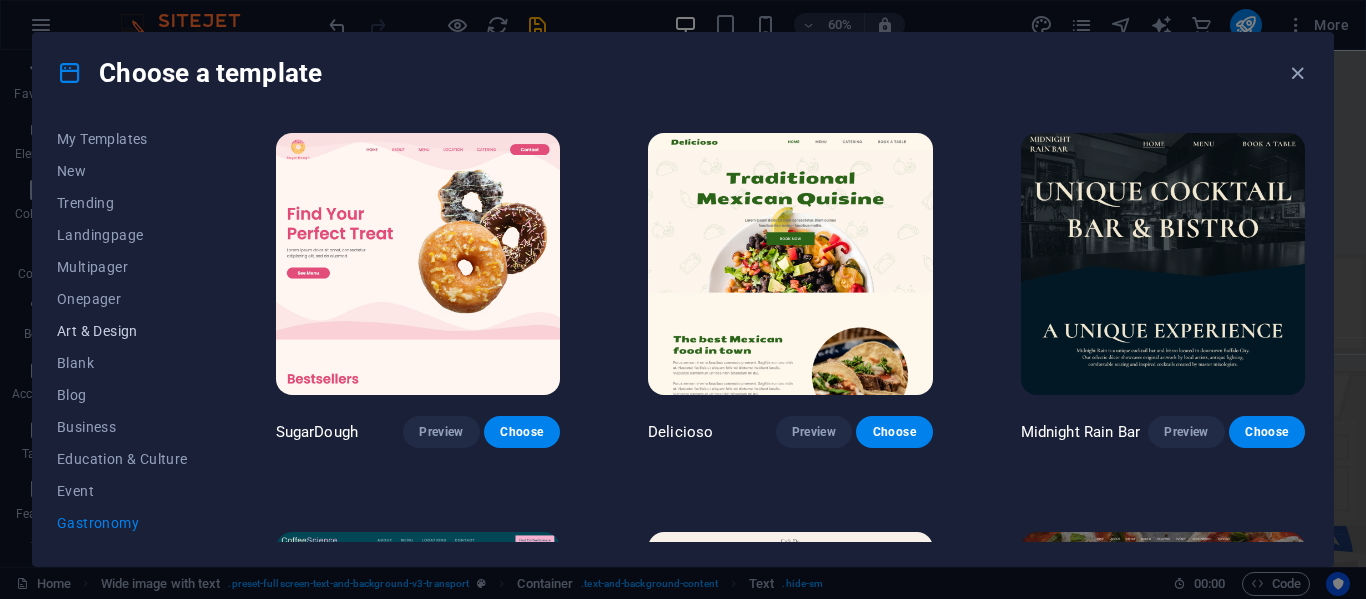click on "Art & Design" at bounding box center [122, 331] 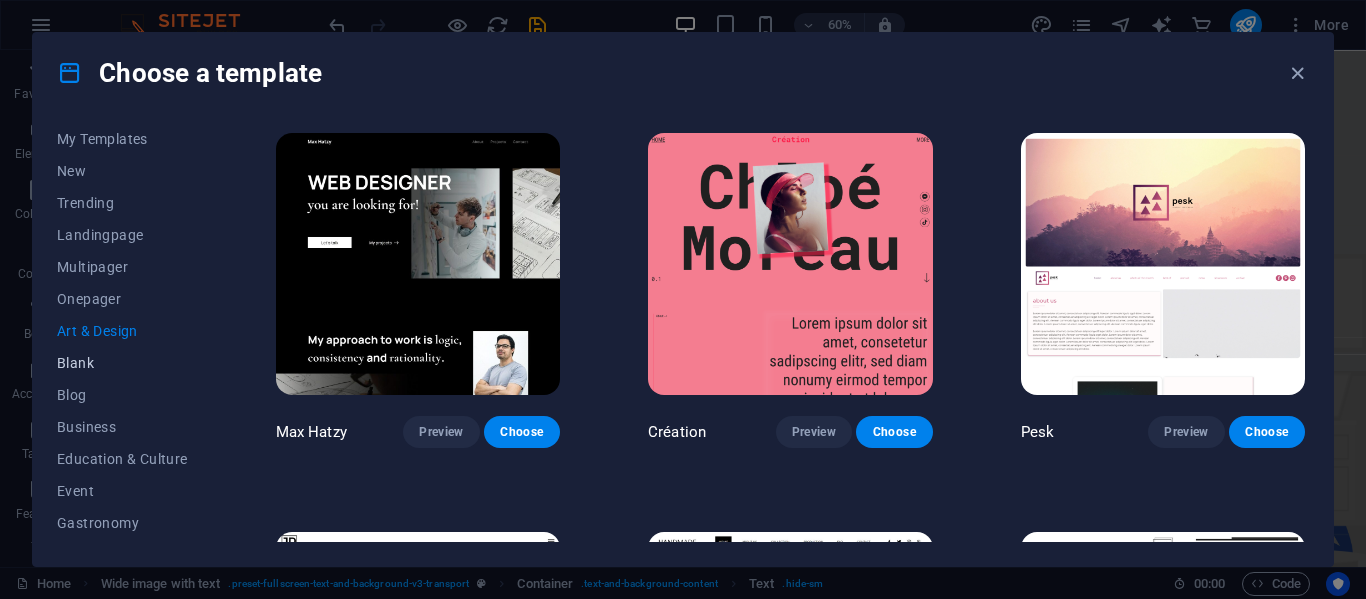 click on "Blank" at bounding box center (122, 363) 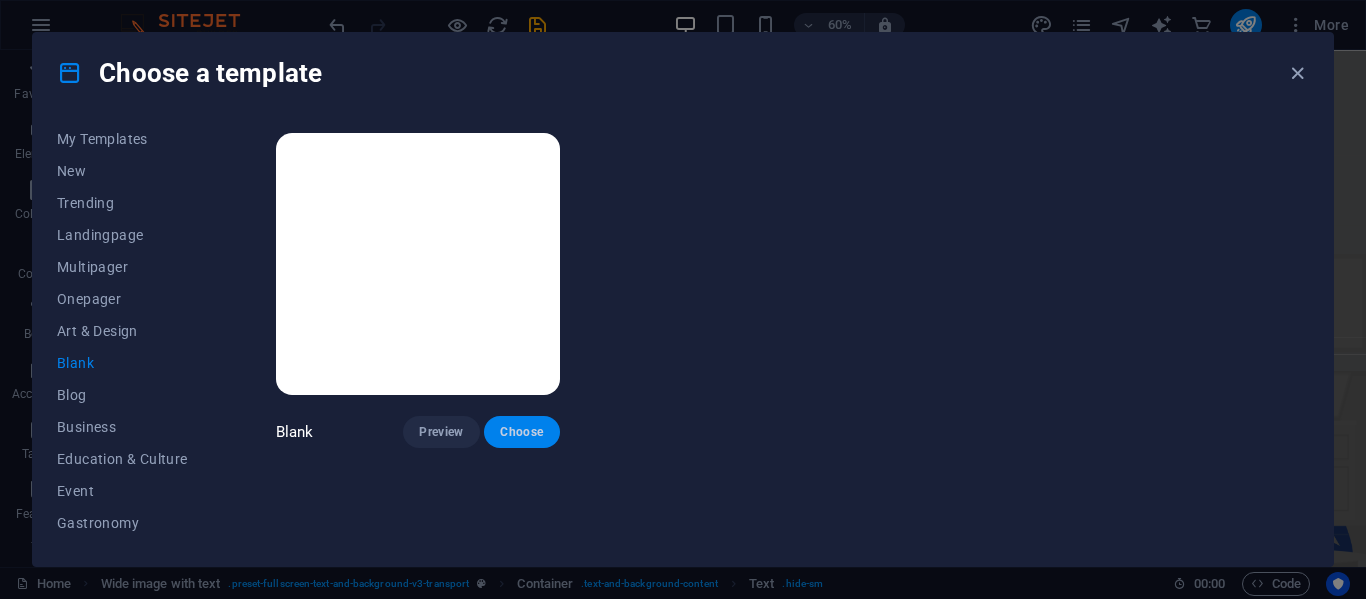click on "Choose" at bounding box center (522, 432) 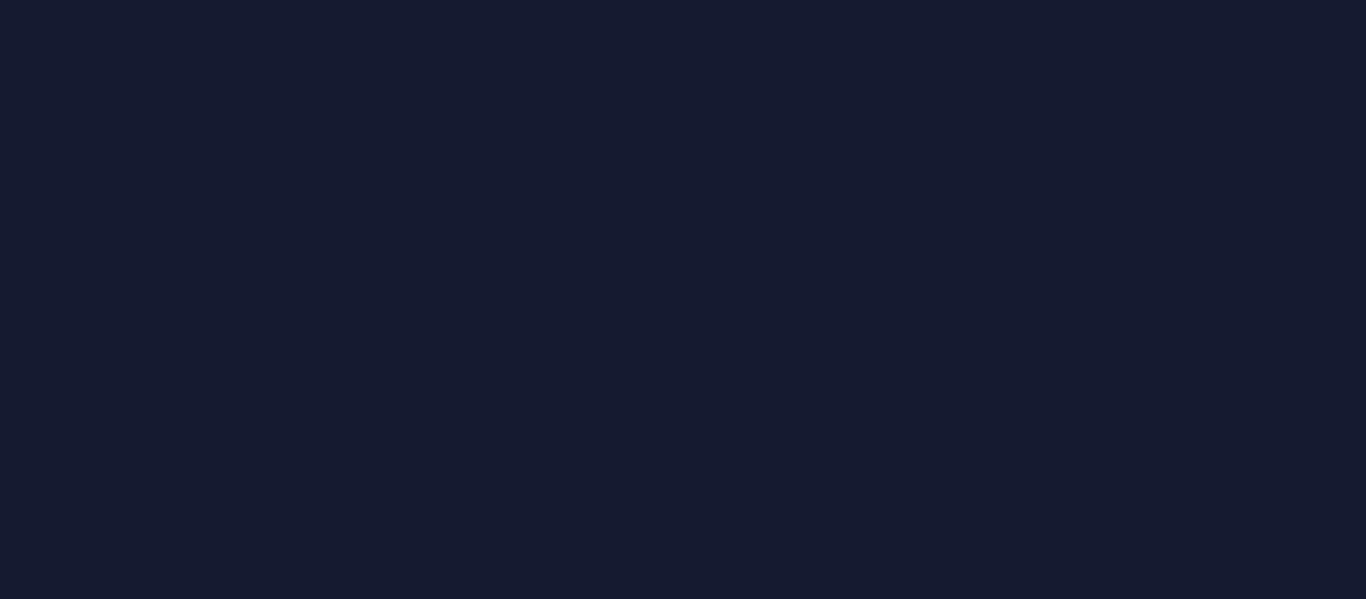 scroll, scrollTop: 0, scrollLeft: 0, axis: both 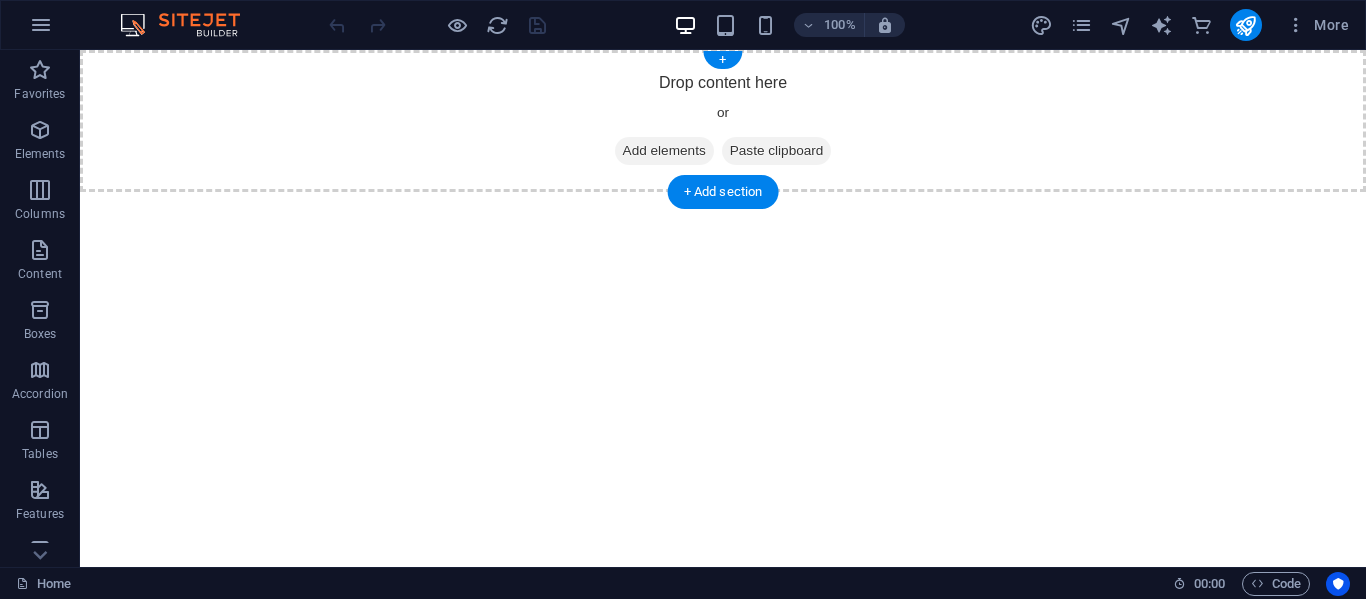 click on "Drop content here or  Add elements  Paste clipboard" at bounding box center (723, 121) 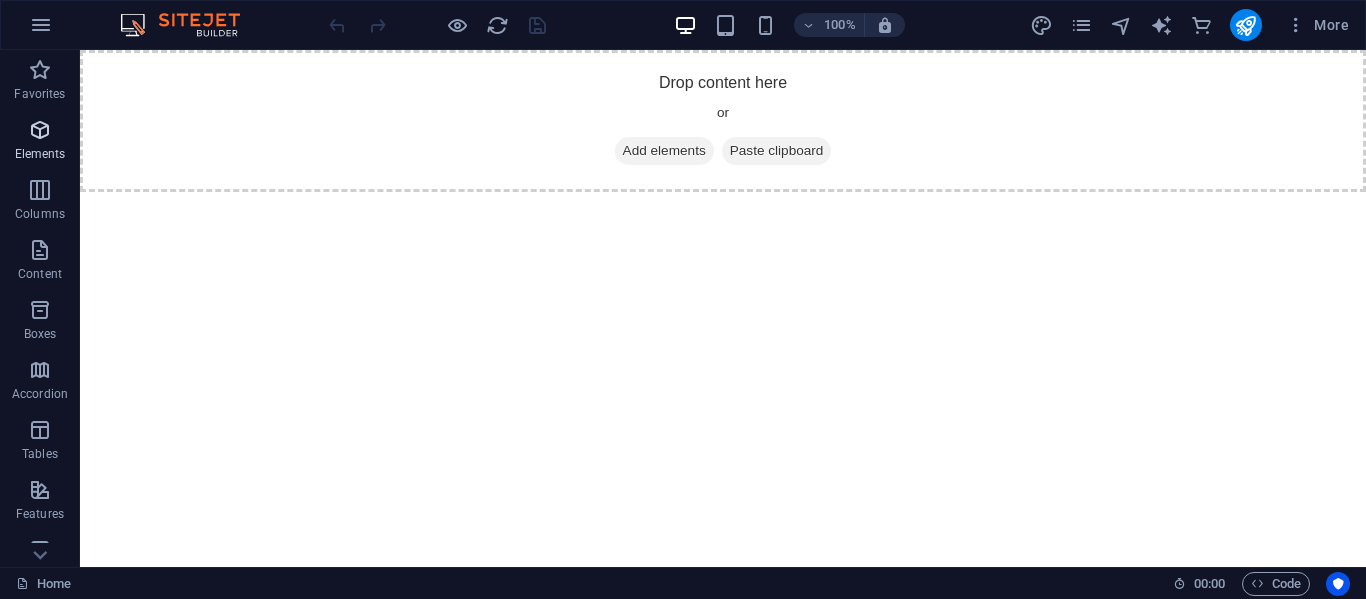 click on "Elements" at bounding box center (40, 140) 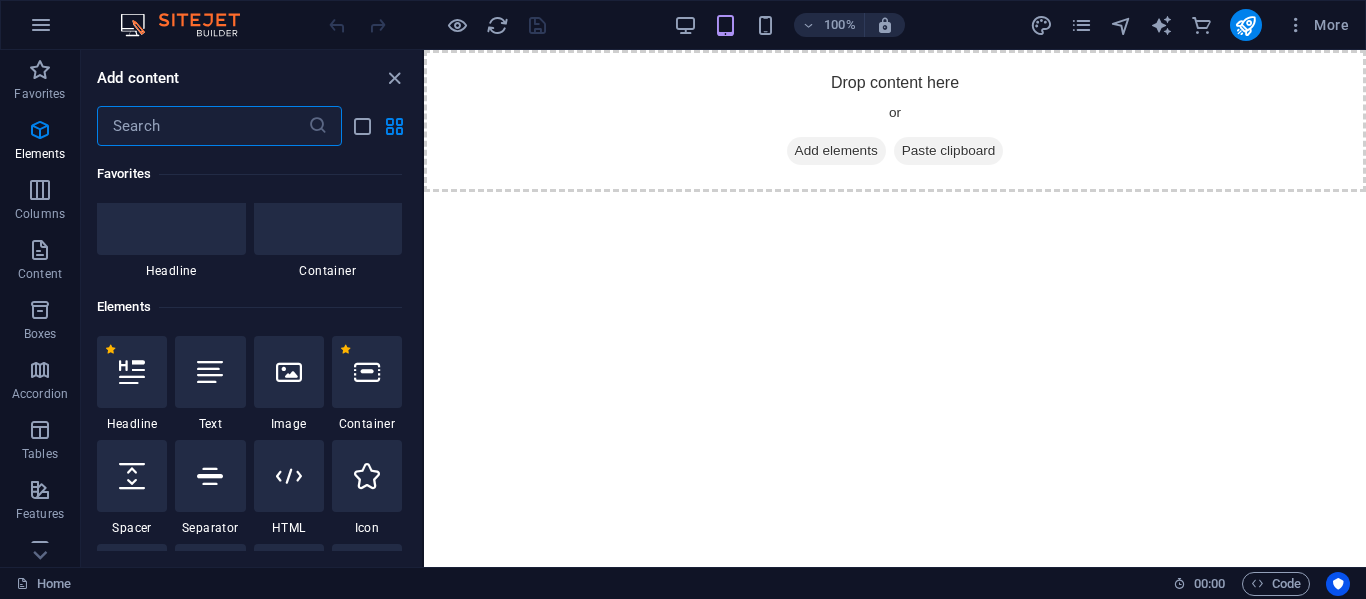 scroll, scrollTop: 213, scrollLeft: 0, axis: vertical 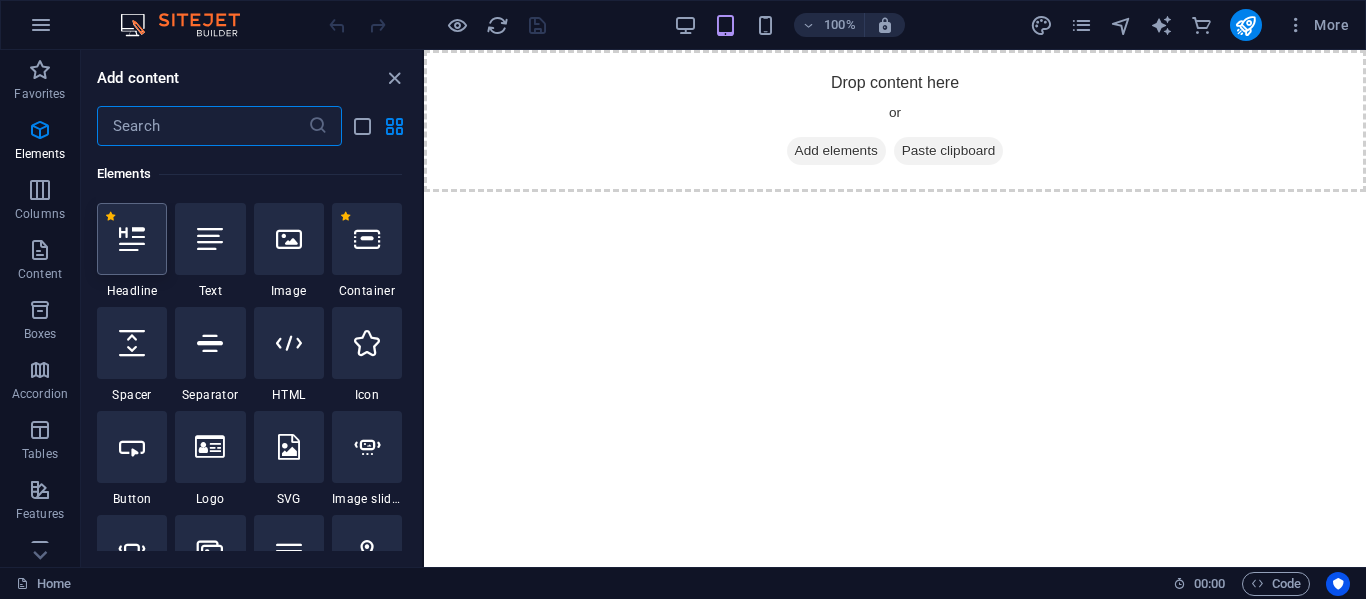 click at bounding box center [132, 239] 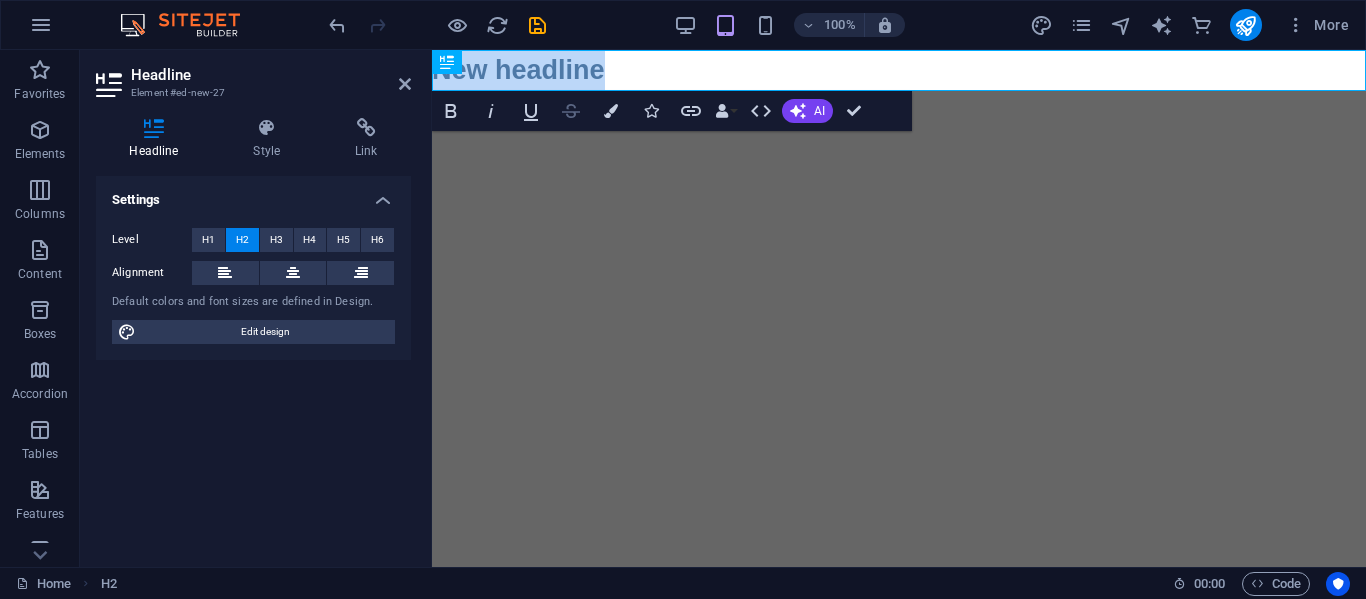 type 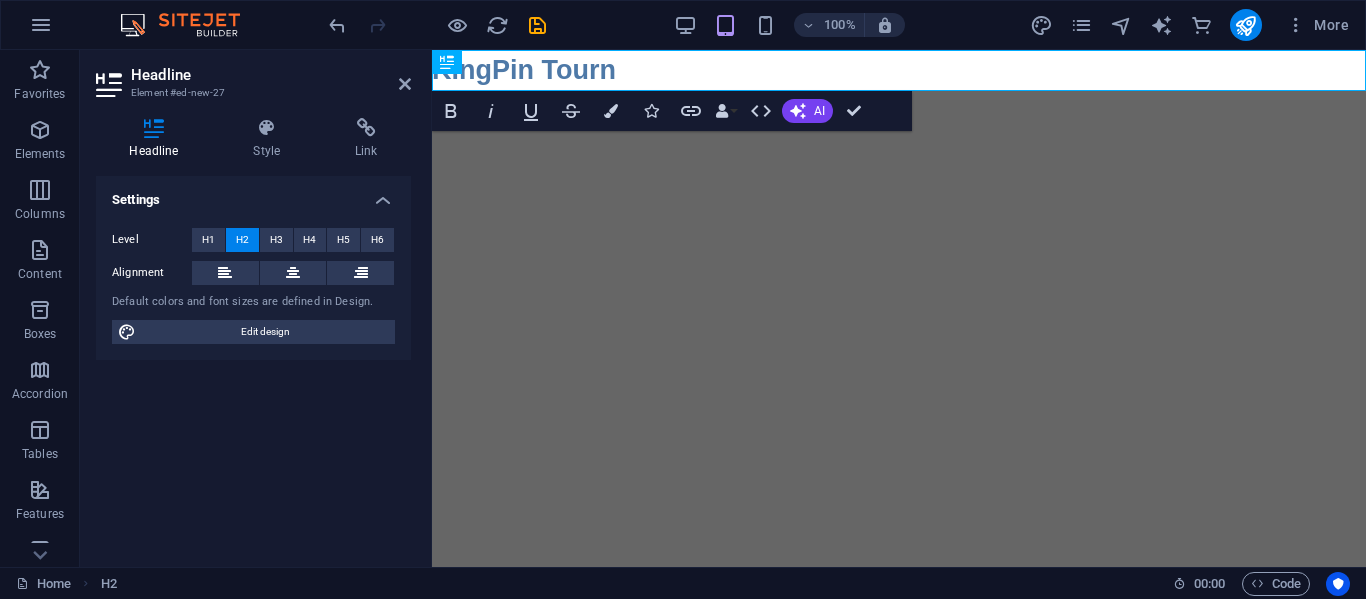 click on "Skip to main content
[BRAND]" at bounding box center (899, 70) 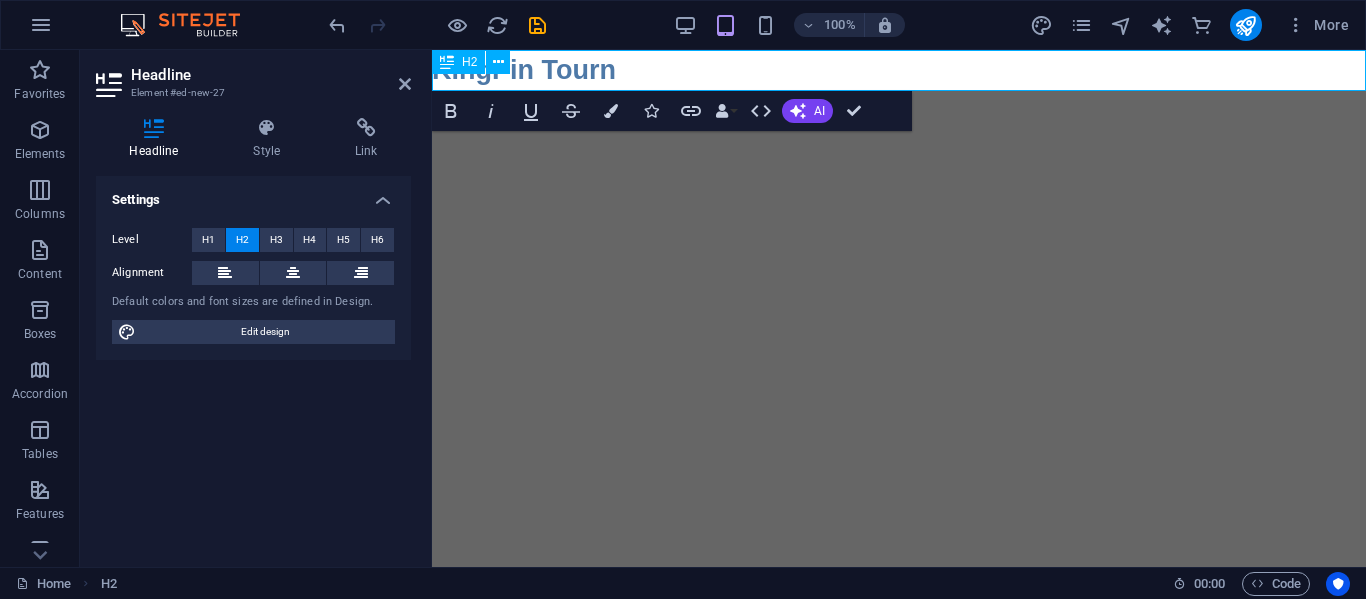 click on "​KingPin Tourn" at bounding box center [899, 70] 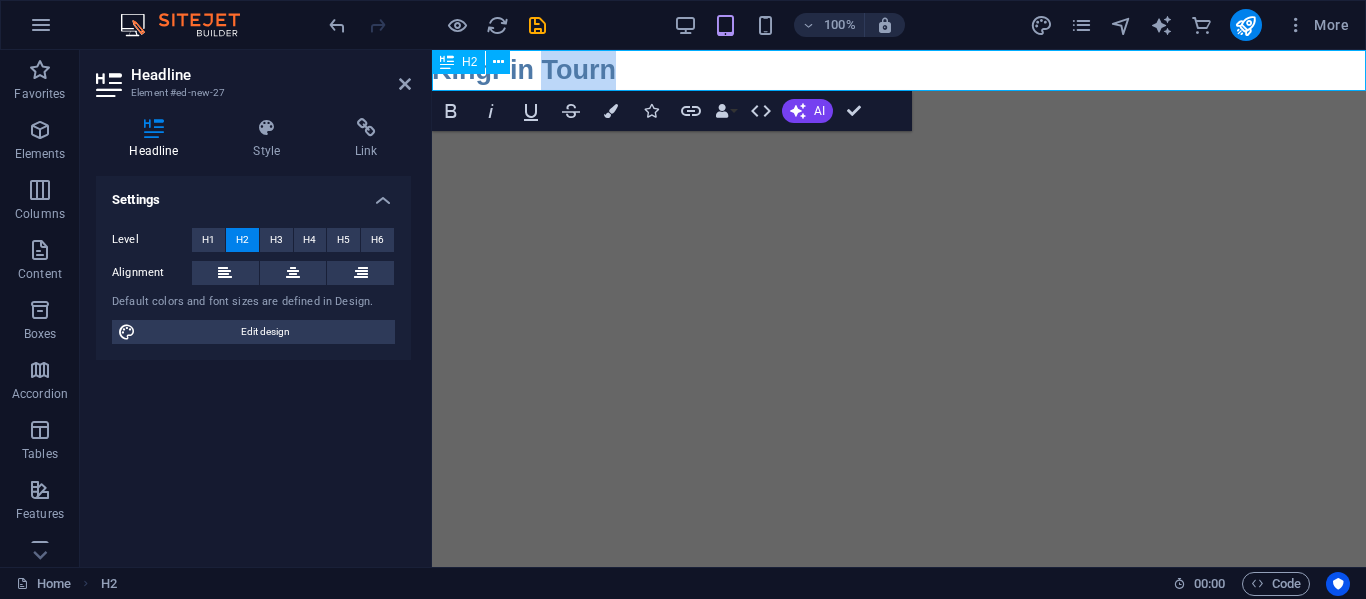 click on "​KingPin Tourn" at bounding box center [899, 70] 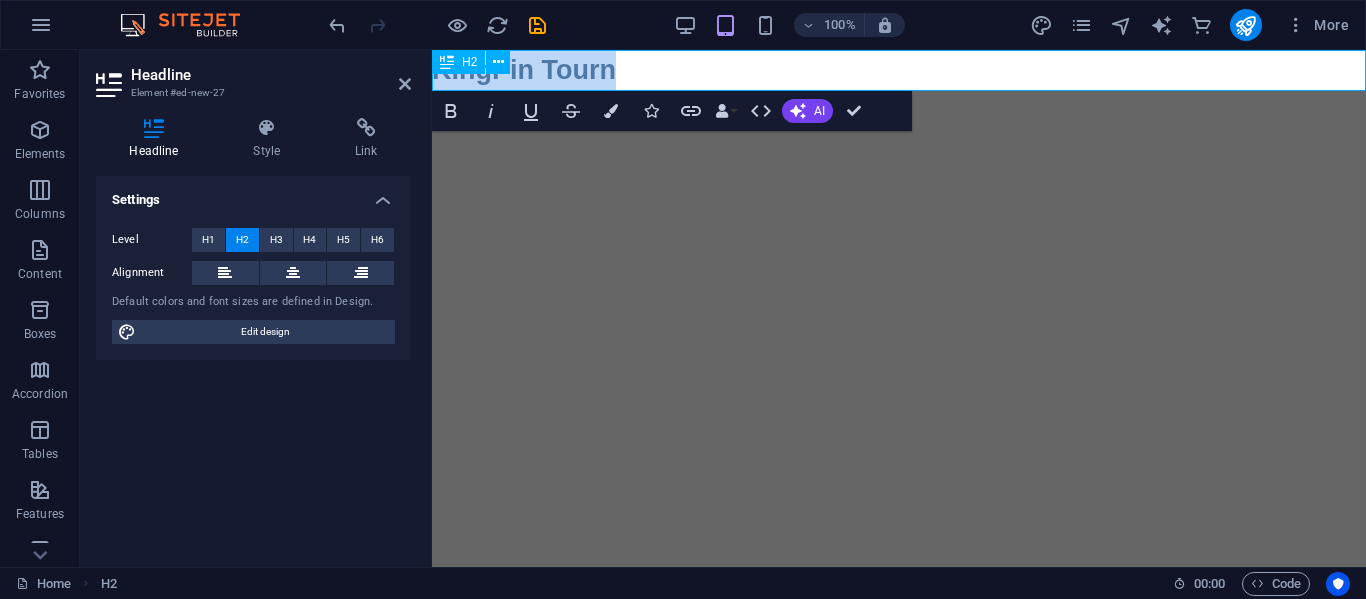click on "​KingPin Tourn" at bounding box center (899, 70) 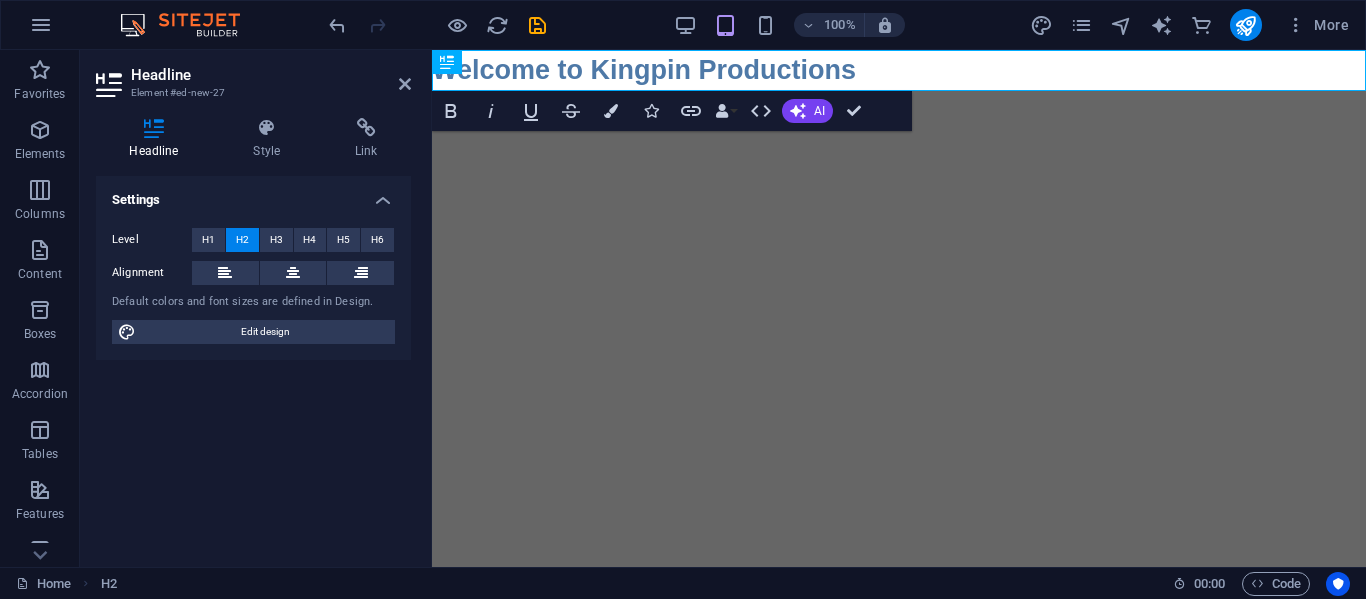 click on "Skip to main content
Welcome to [BRAND] Productions" at bounding box center [899, 70] 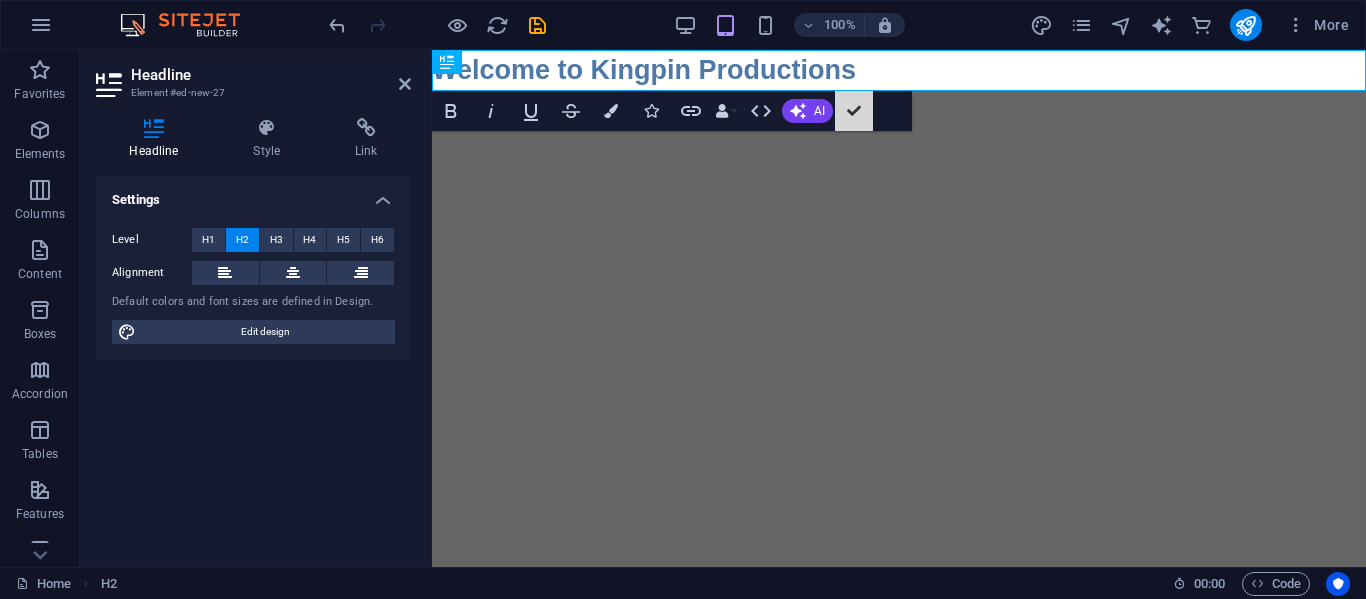 drag, startPoint x: 1280, startPoint y: 165, endPoint x: 827, endPoint y: 209, distance: 455.13184 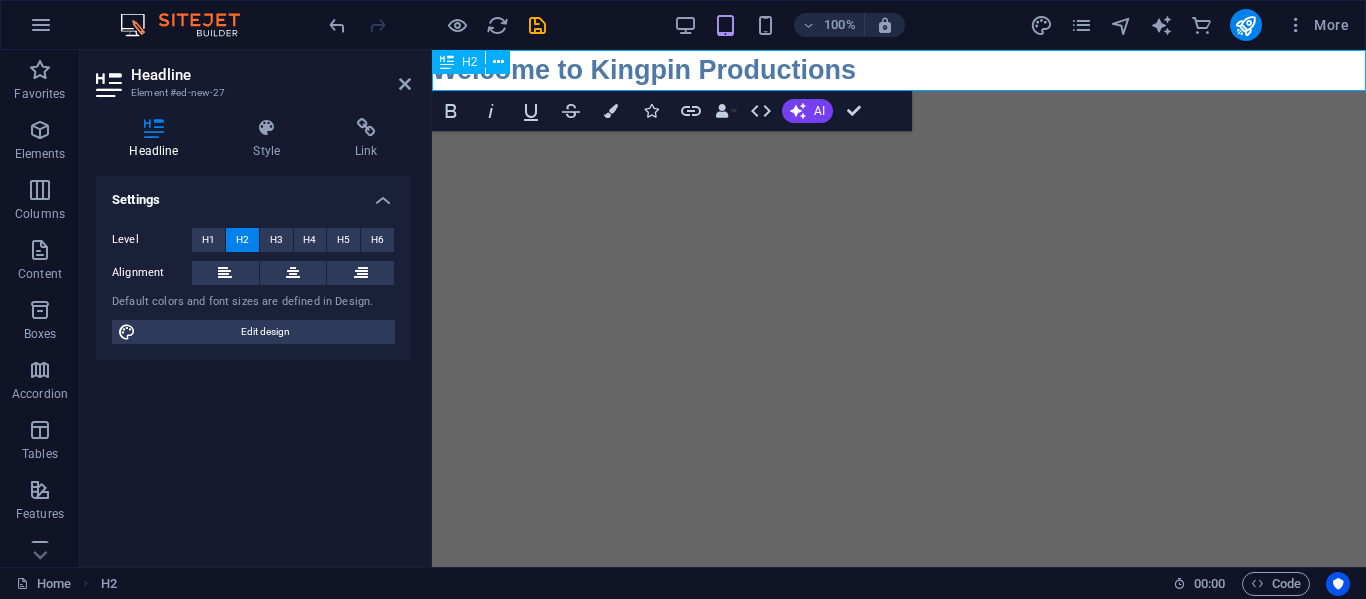 click on "​Welcome to Kingpin Productions" at bounding box center [899, 70] 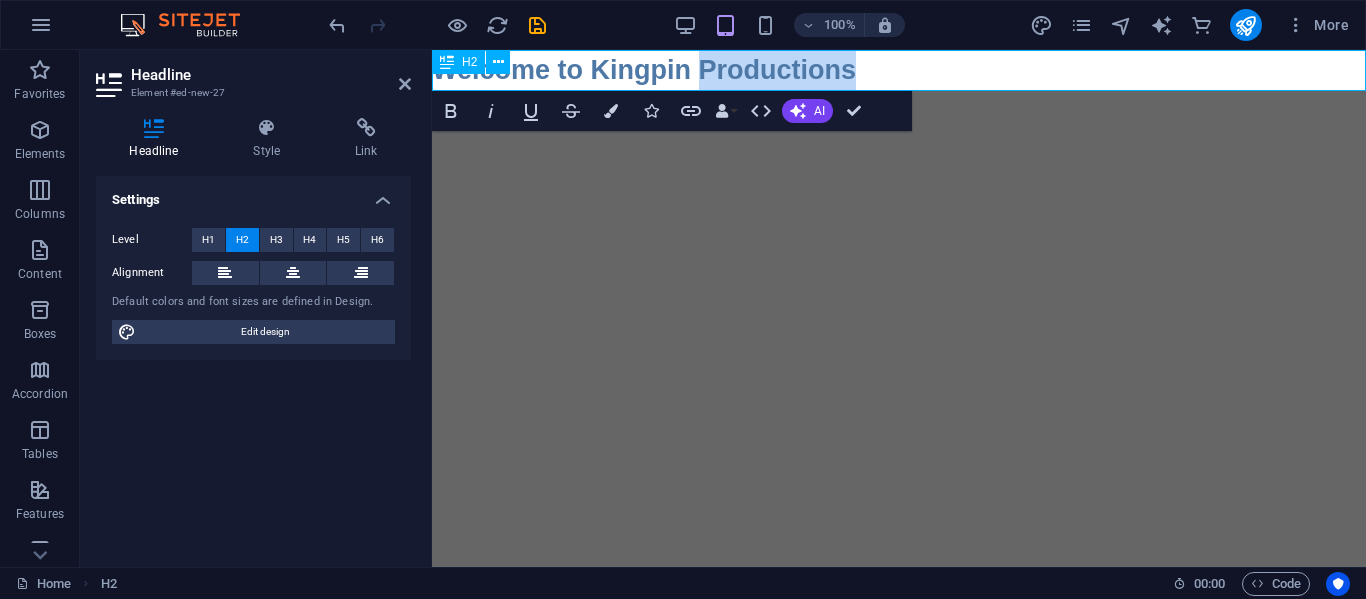click on "​Welcome to Kingpin Productions" at bounding box center [899, 70] 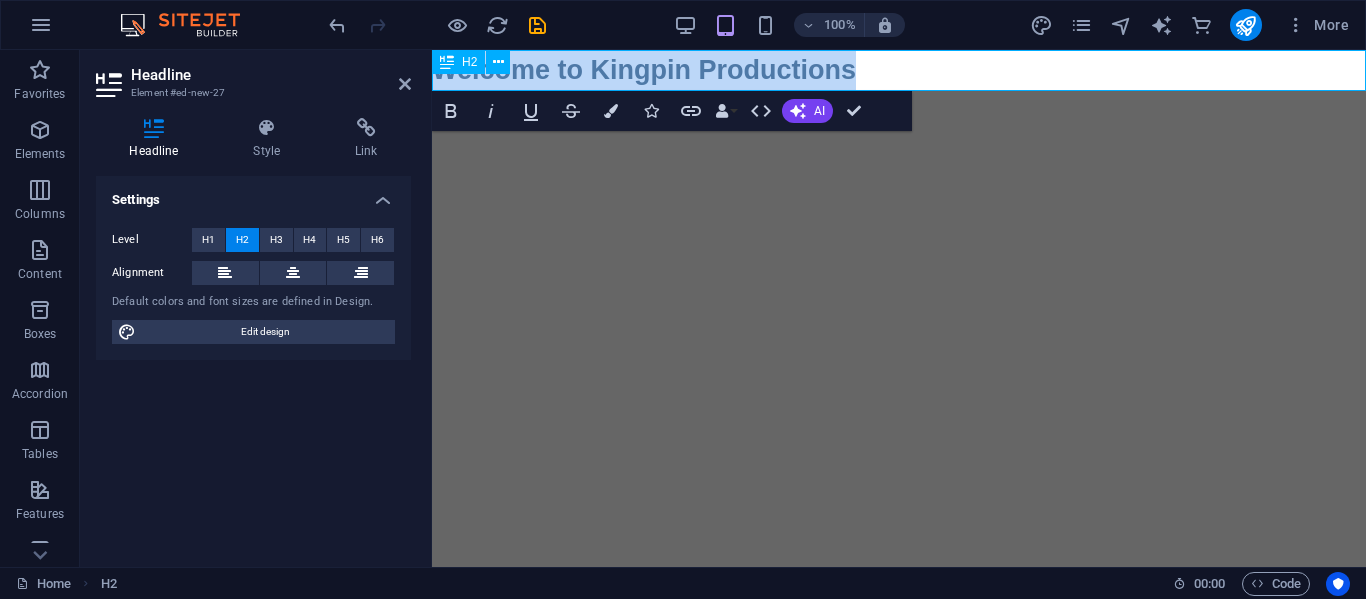 click on "​Welcome to Kingpin Productions" at bounding box center (899, 70) 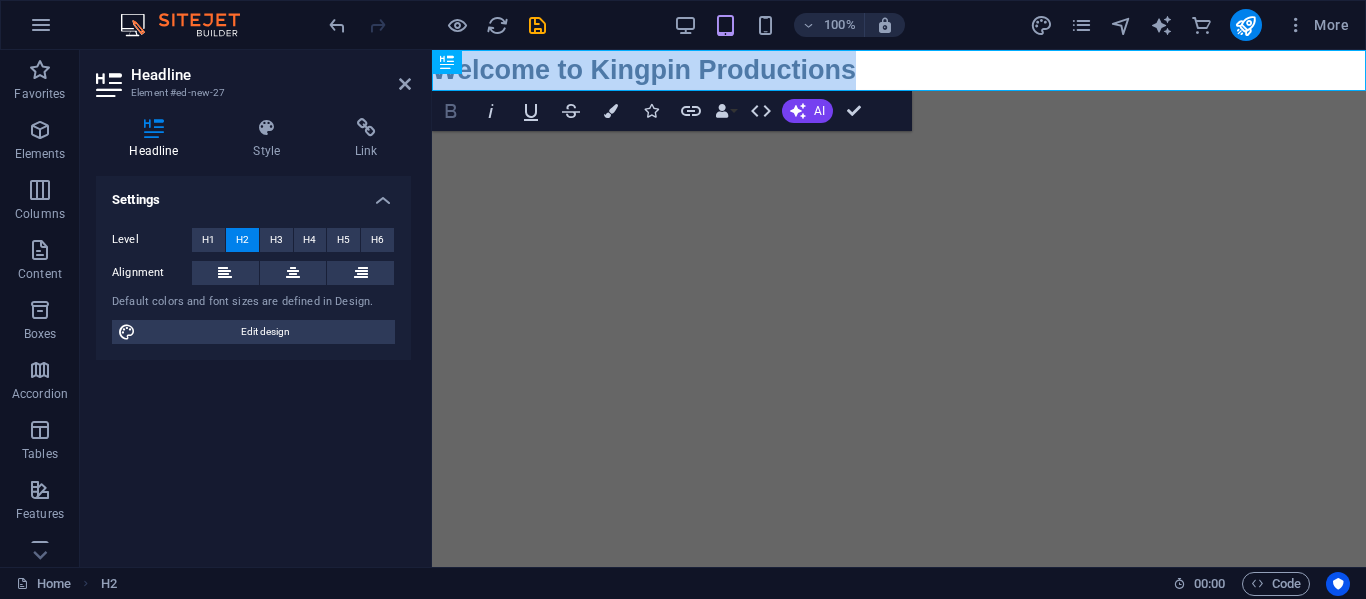 click 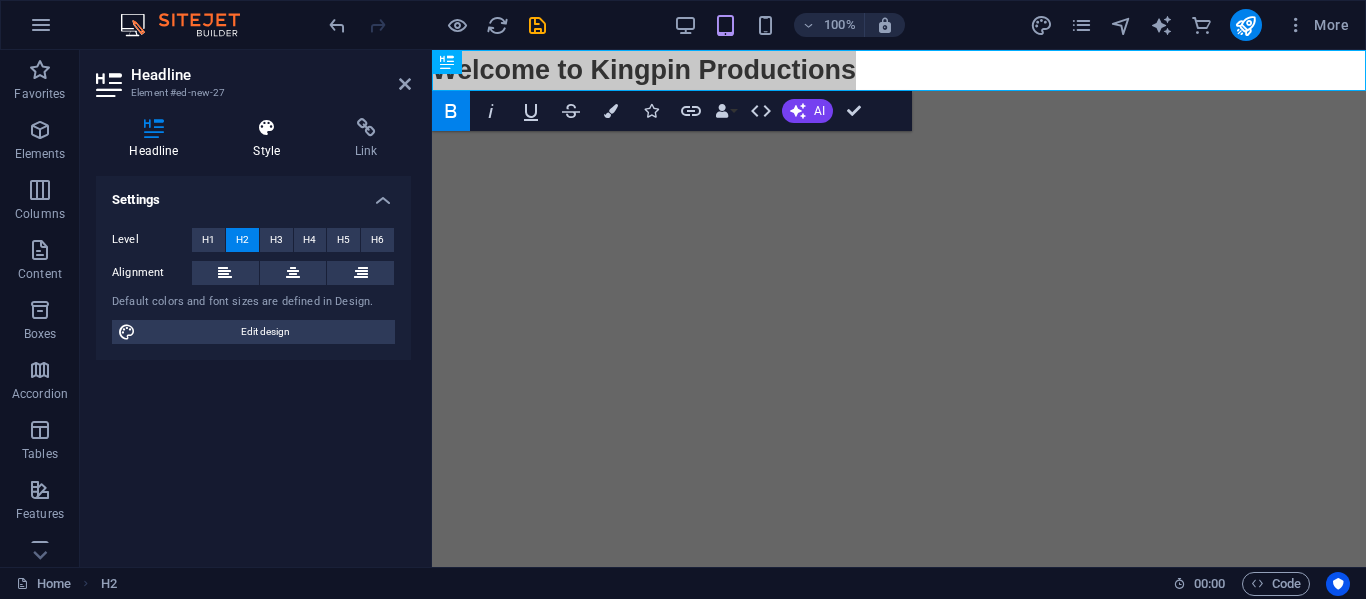 click on "Style" at bounding box center [271, 139] 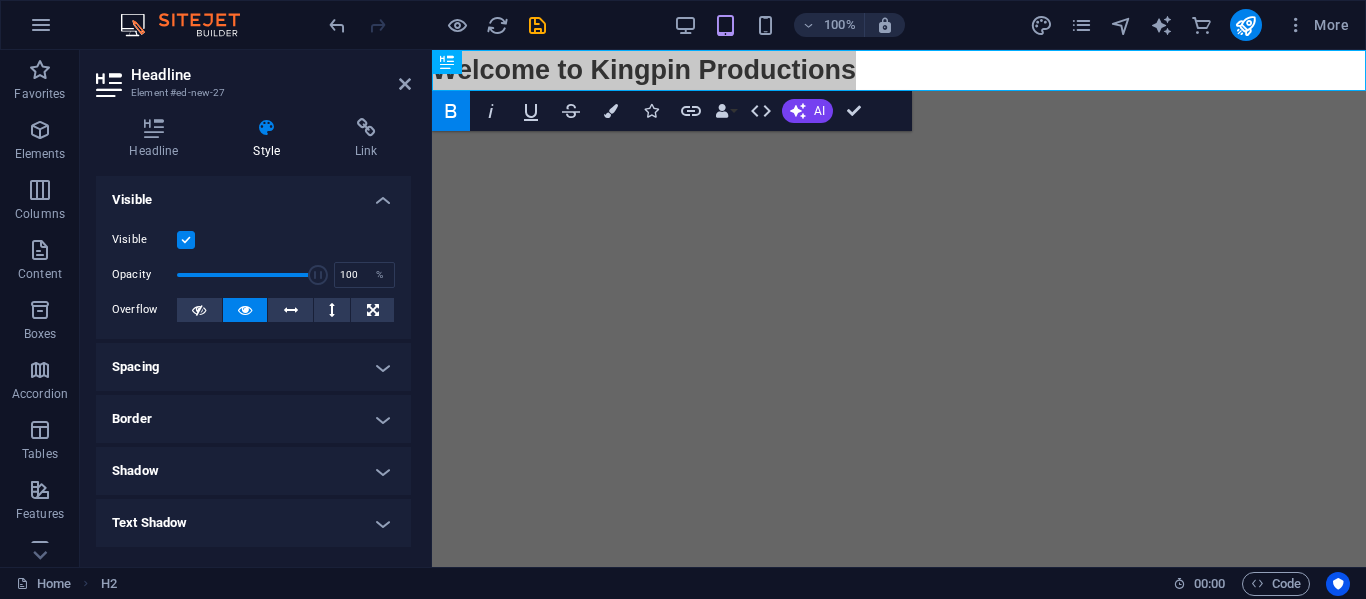 click on "Spacing" at bounding box center [253, 367] 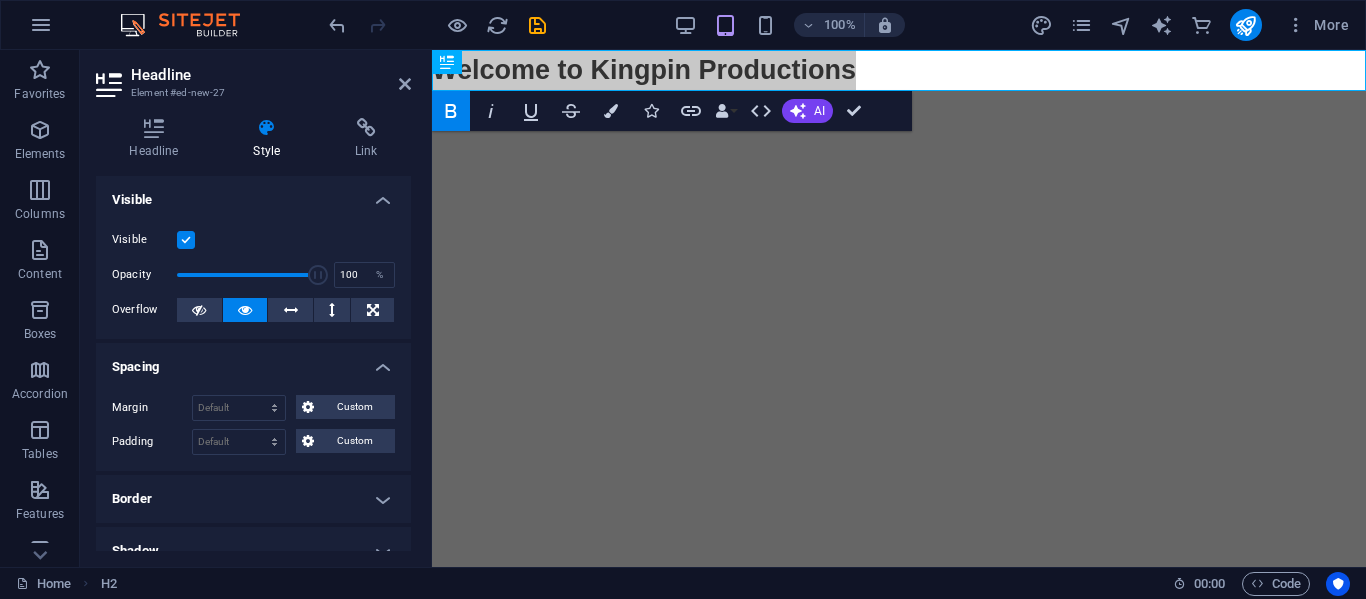 click on "Spacing" at bounding box center (253, 361) 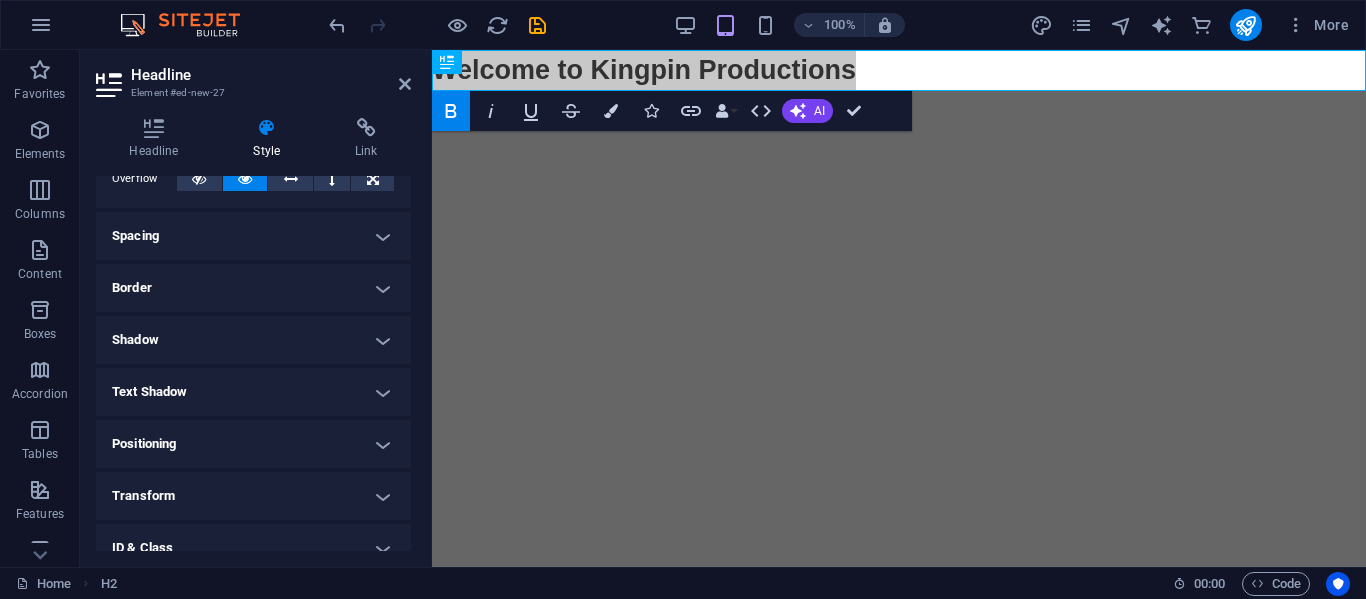 scroll, scrollTop: 256, scrollLeft: 0, axis: vertical 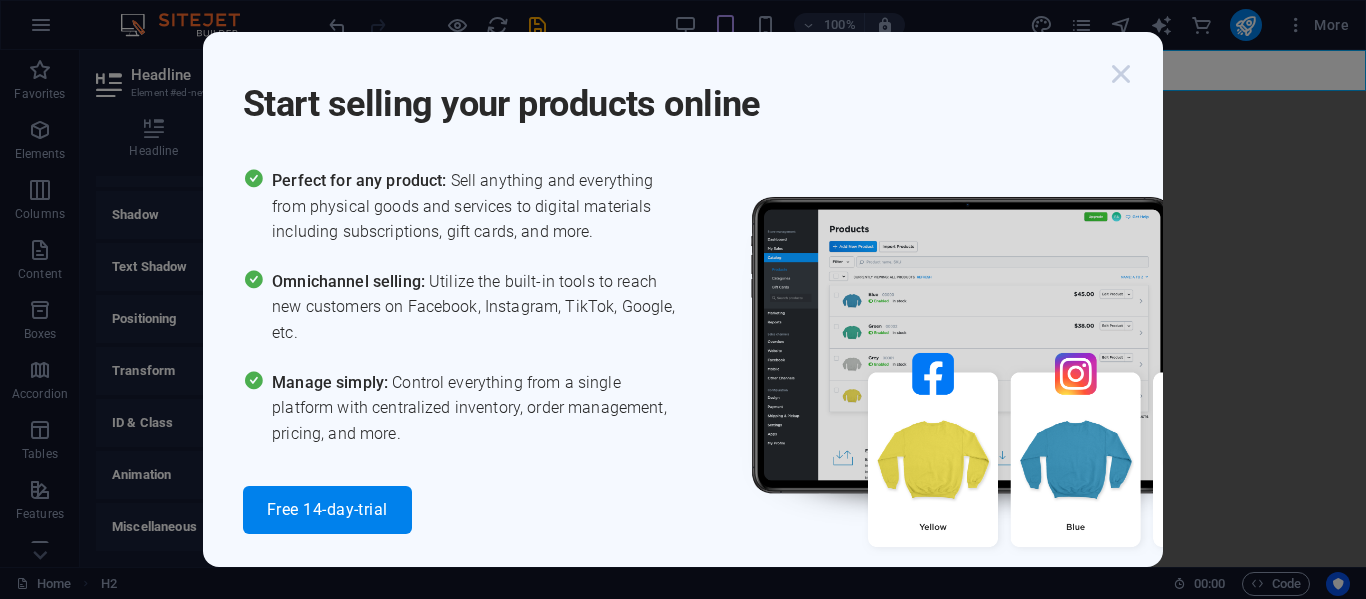 click at bounding box center (1121, 74) 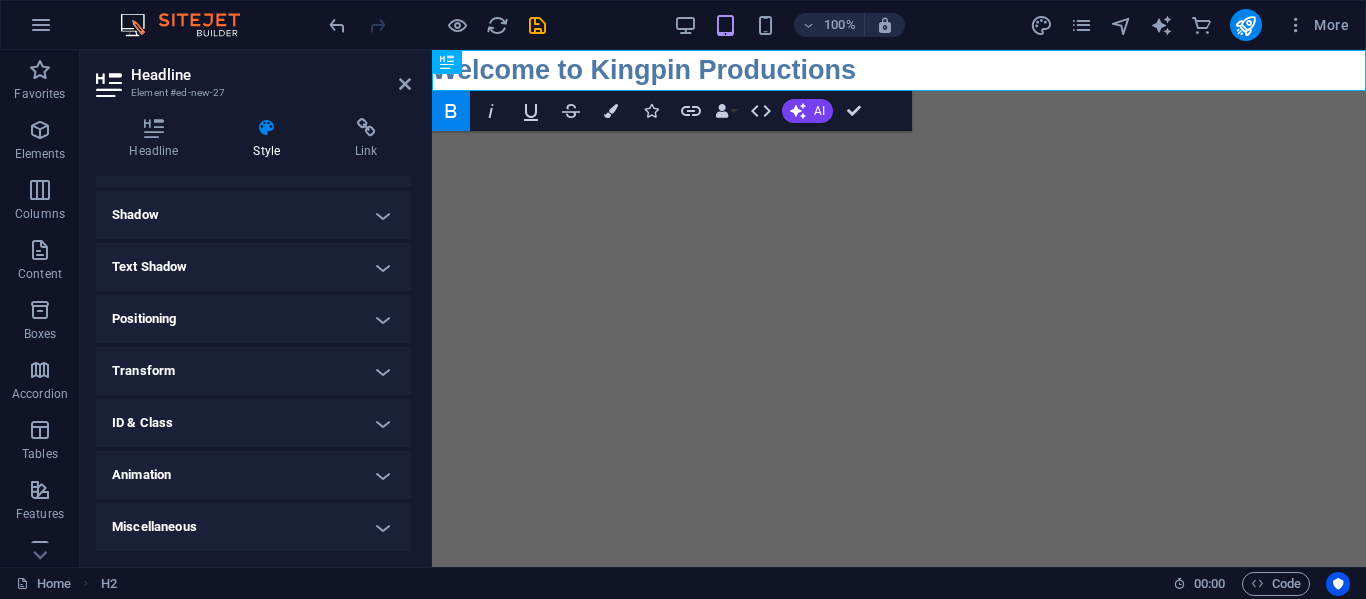 drag, startPoint x: 1046, startPoint y: 118, endPoint x: 925, endPoint y: 142, distance: 123.35721 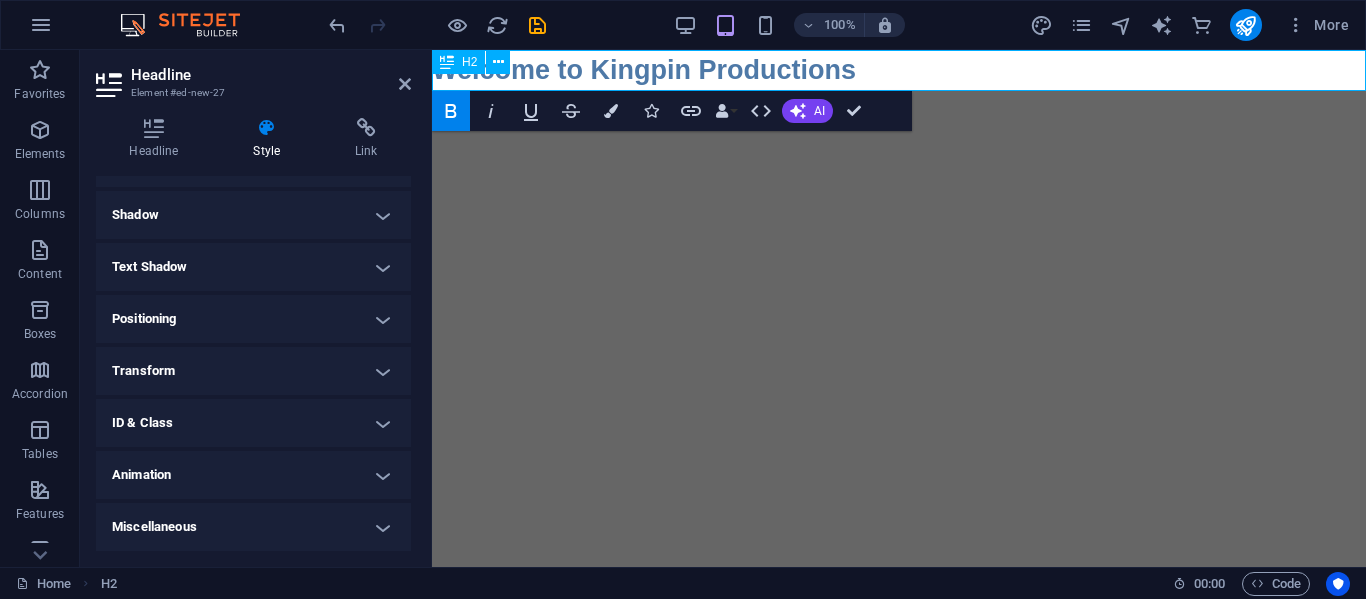 click on "​Welcome to Kingpin Productions" at bounding box center [644, 70] 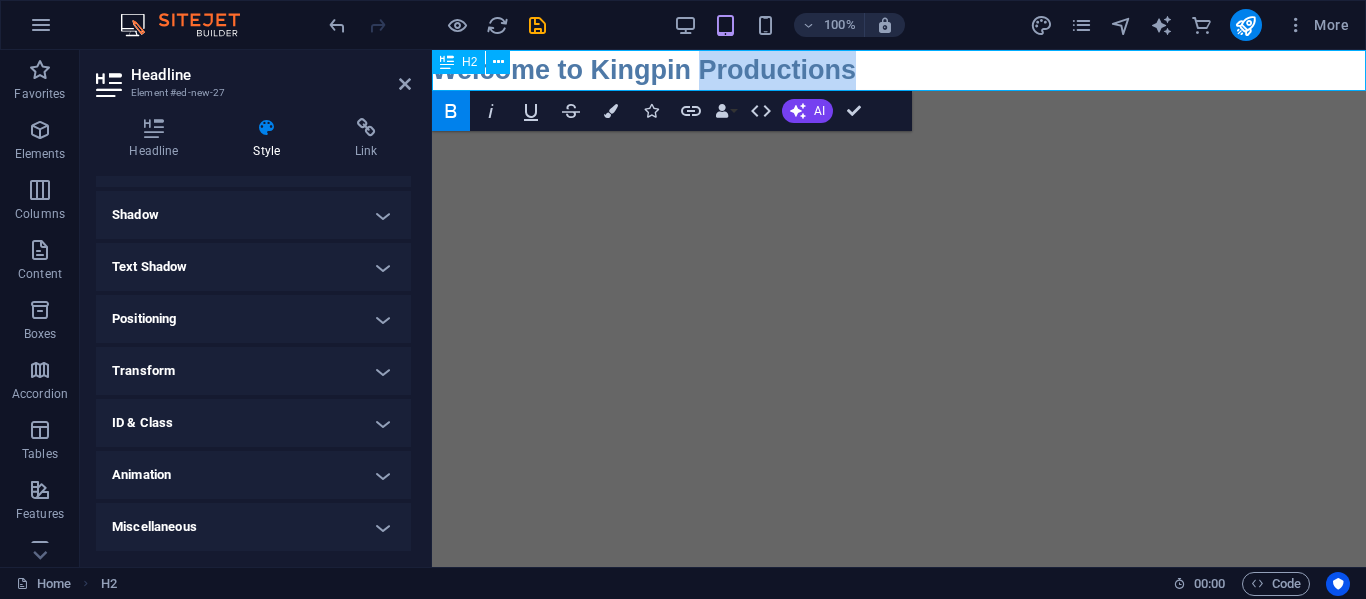click on "​Welcome to Kingpin Productions" at bounding box center (644, 70) 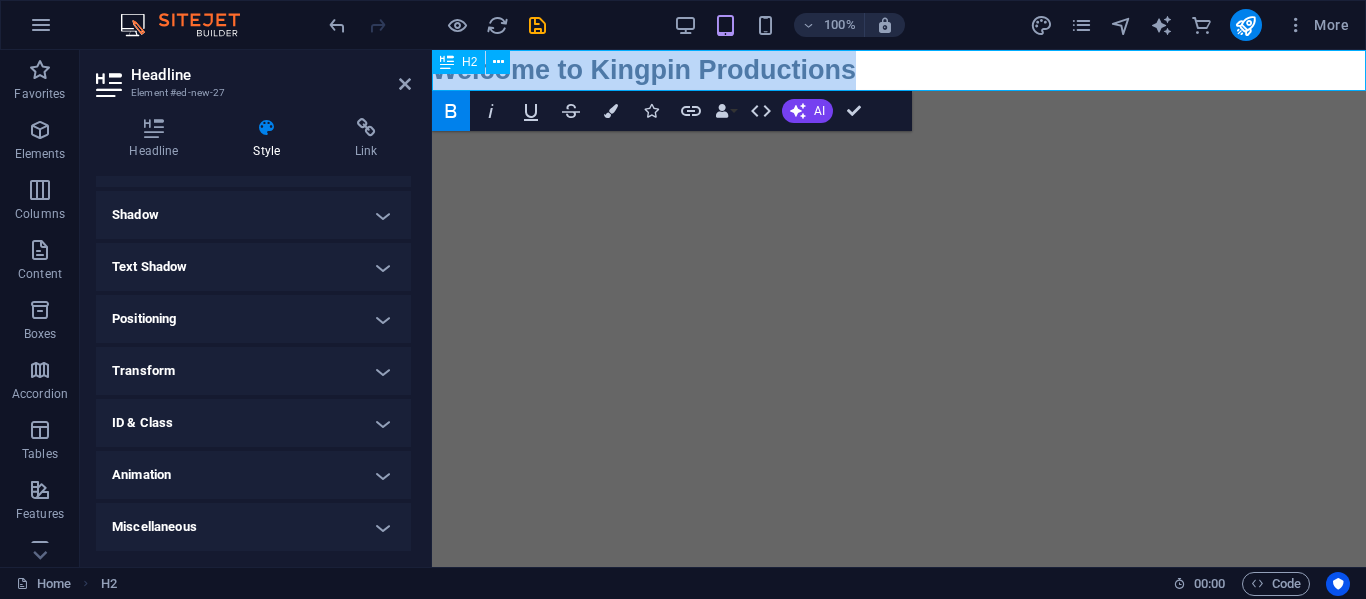 click on "​Welcome to Kingpin Productions" at bounding box center (644, 70) 